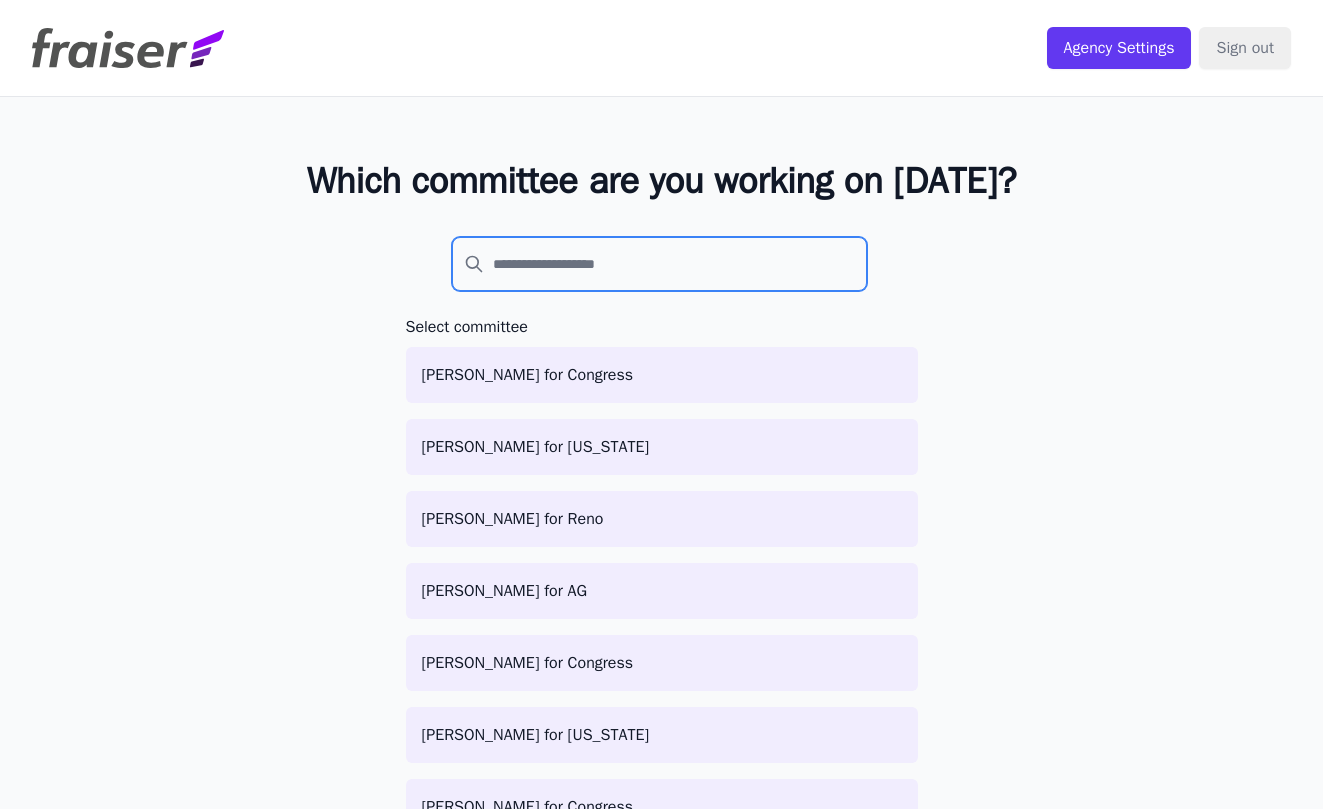 click 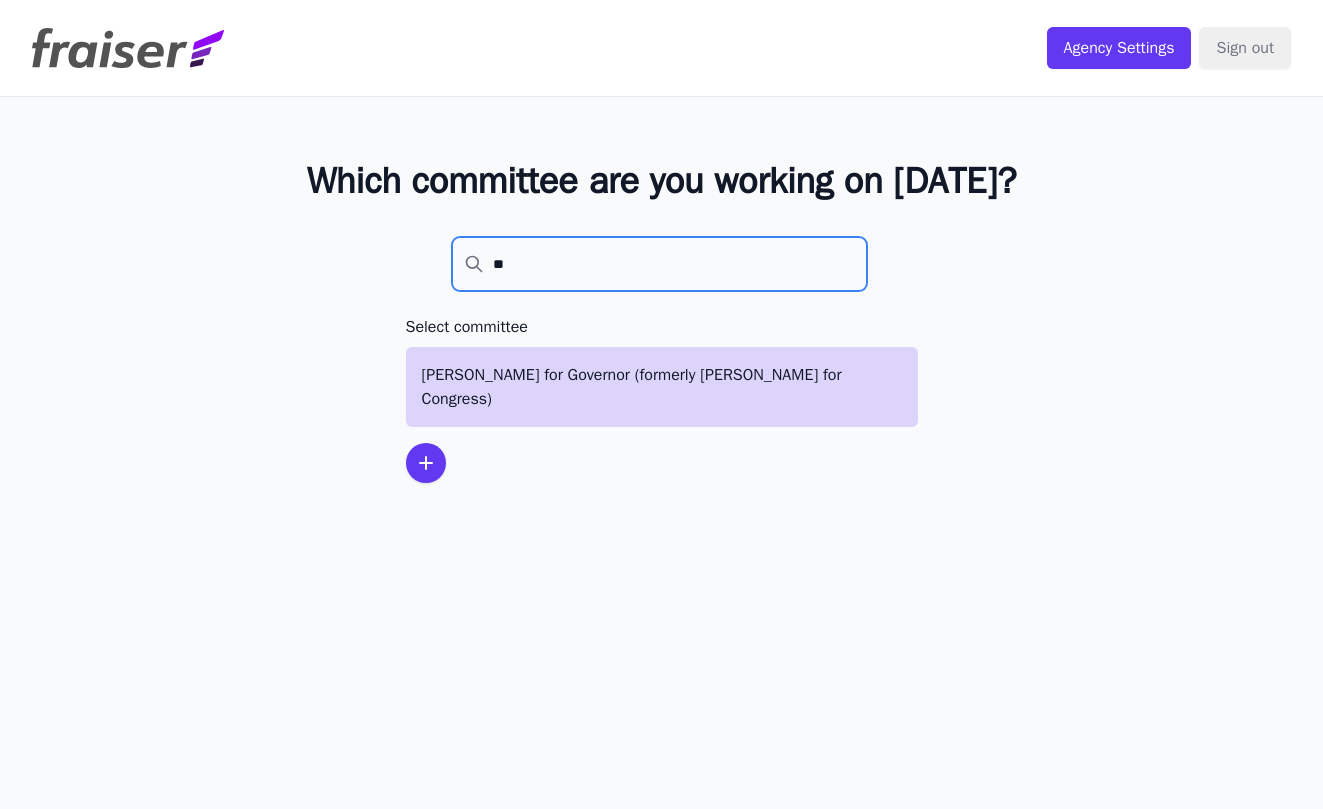 type on "**" 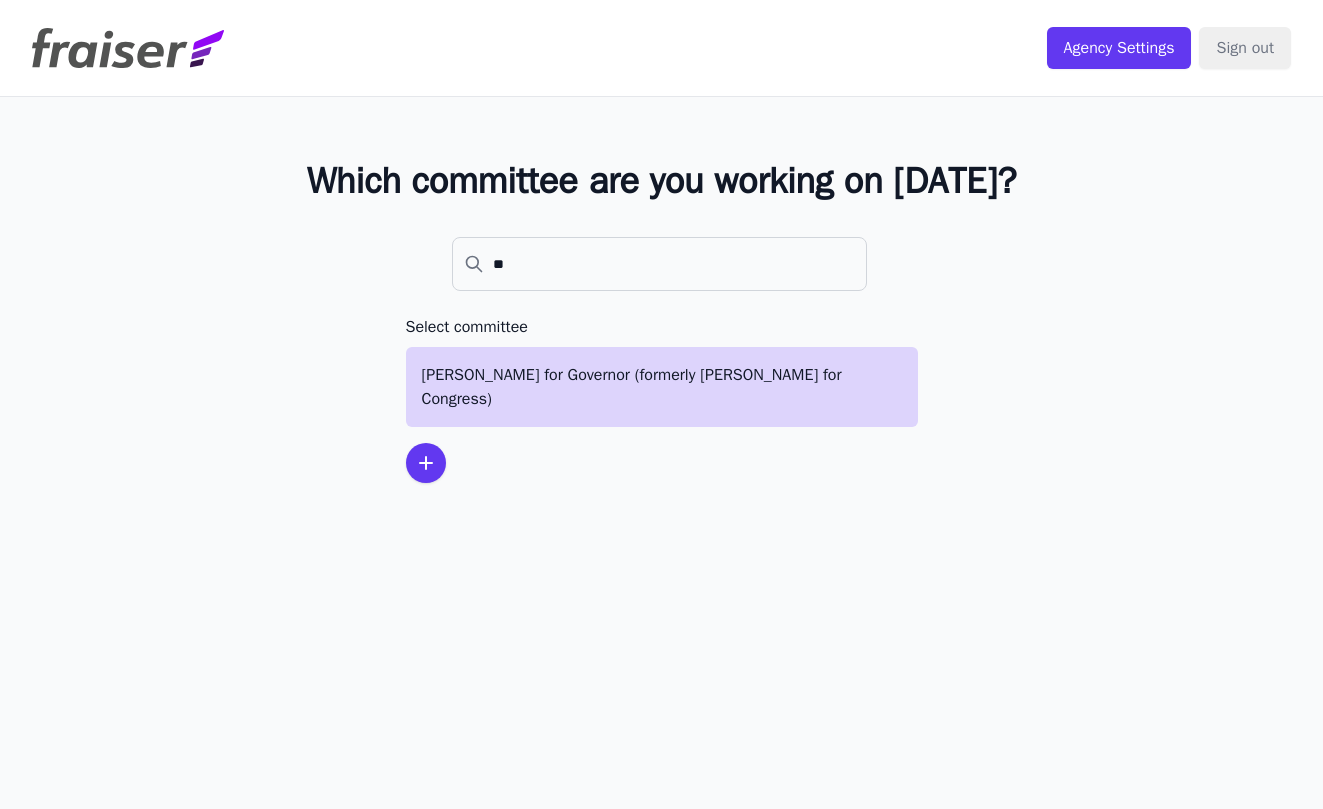 click on "Spanberger for Governor (formerly Spanberger for Congress)" 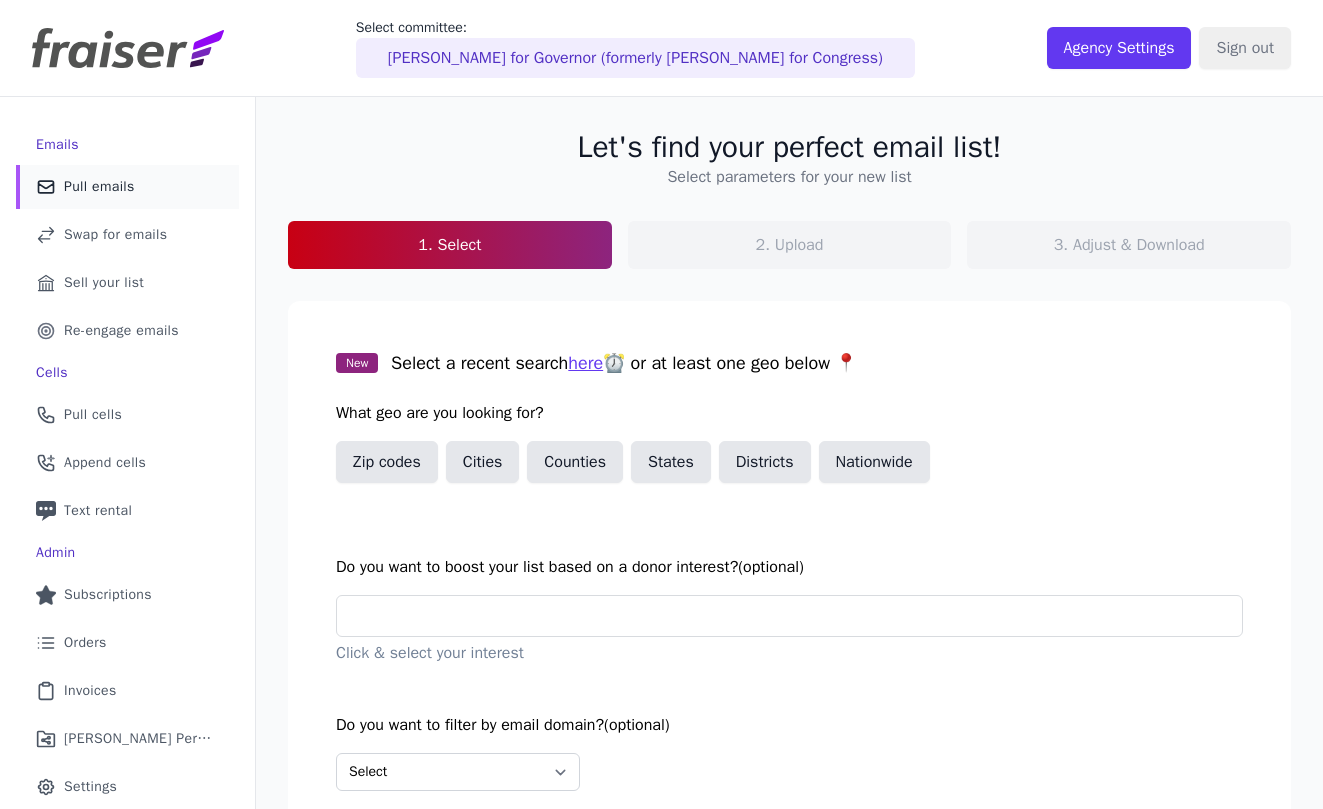 scroll, scrollTop: 0, scrollLeft: 0, axis: both 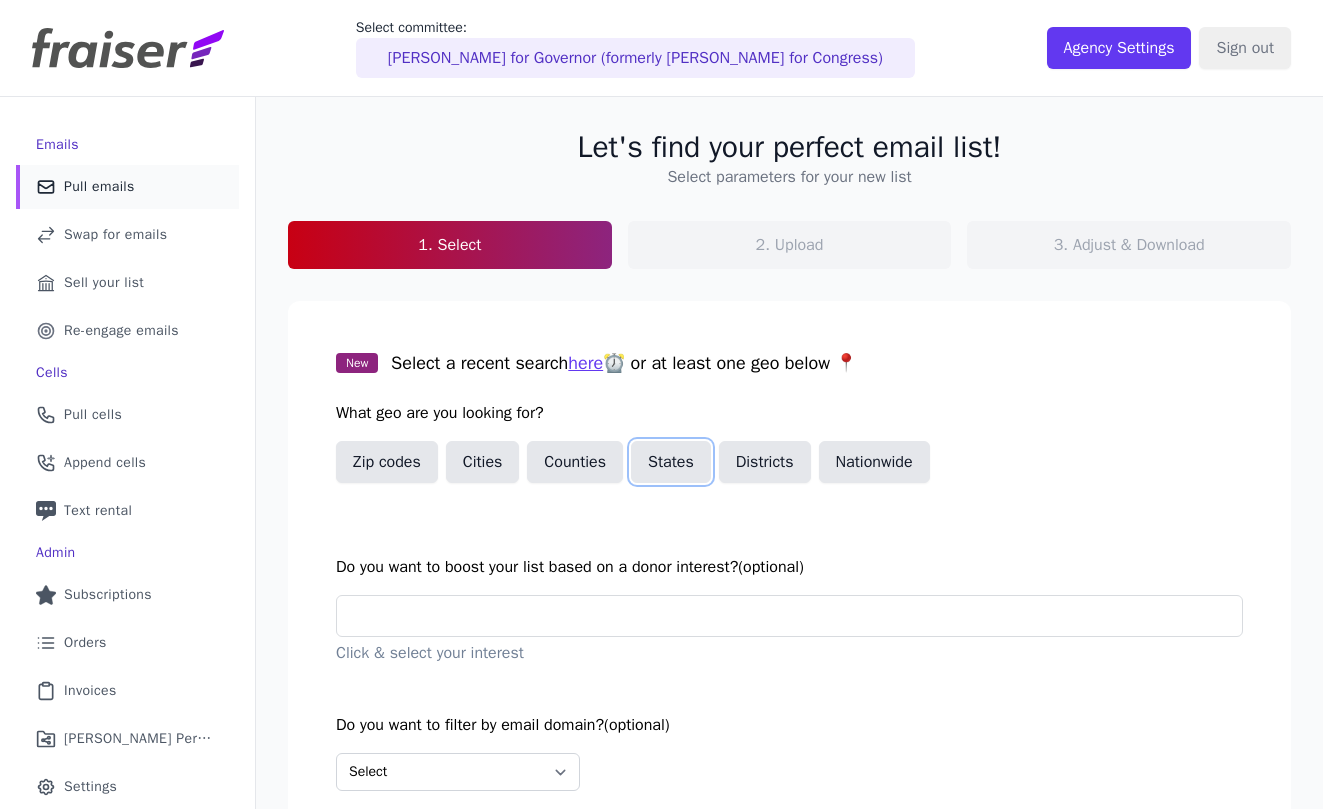 click on "States" at bounding box center [671, 462] 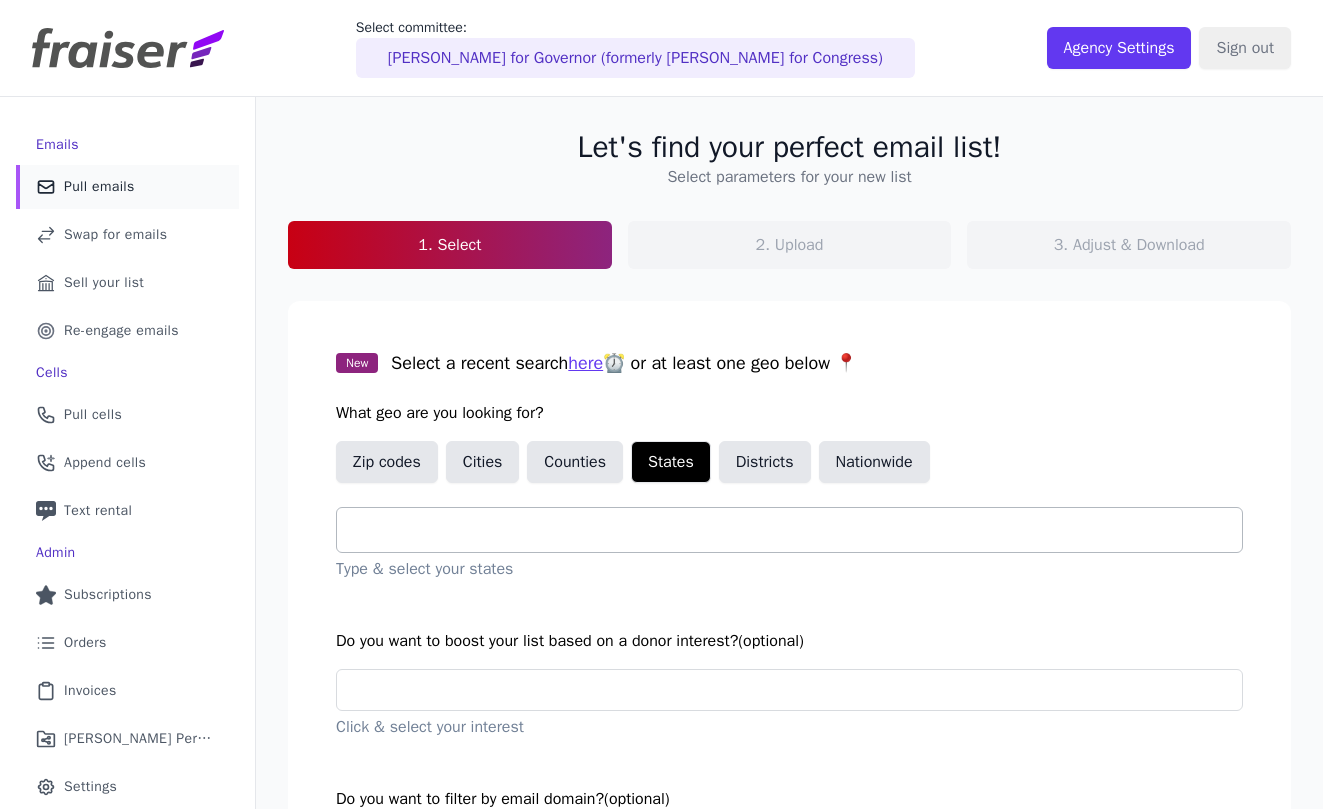 click at bounding box center [797, 530] 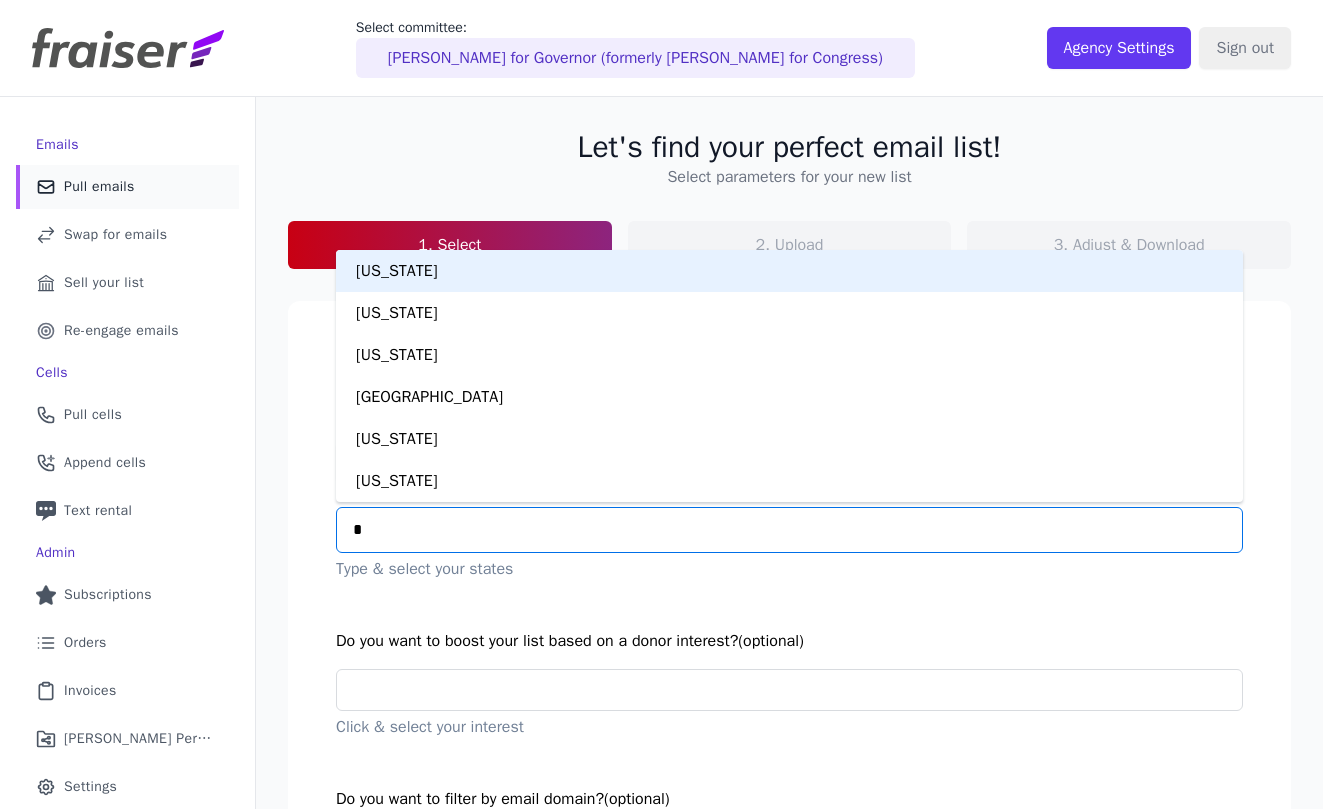 type on "**" 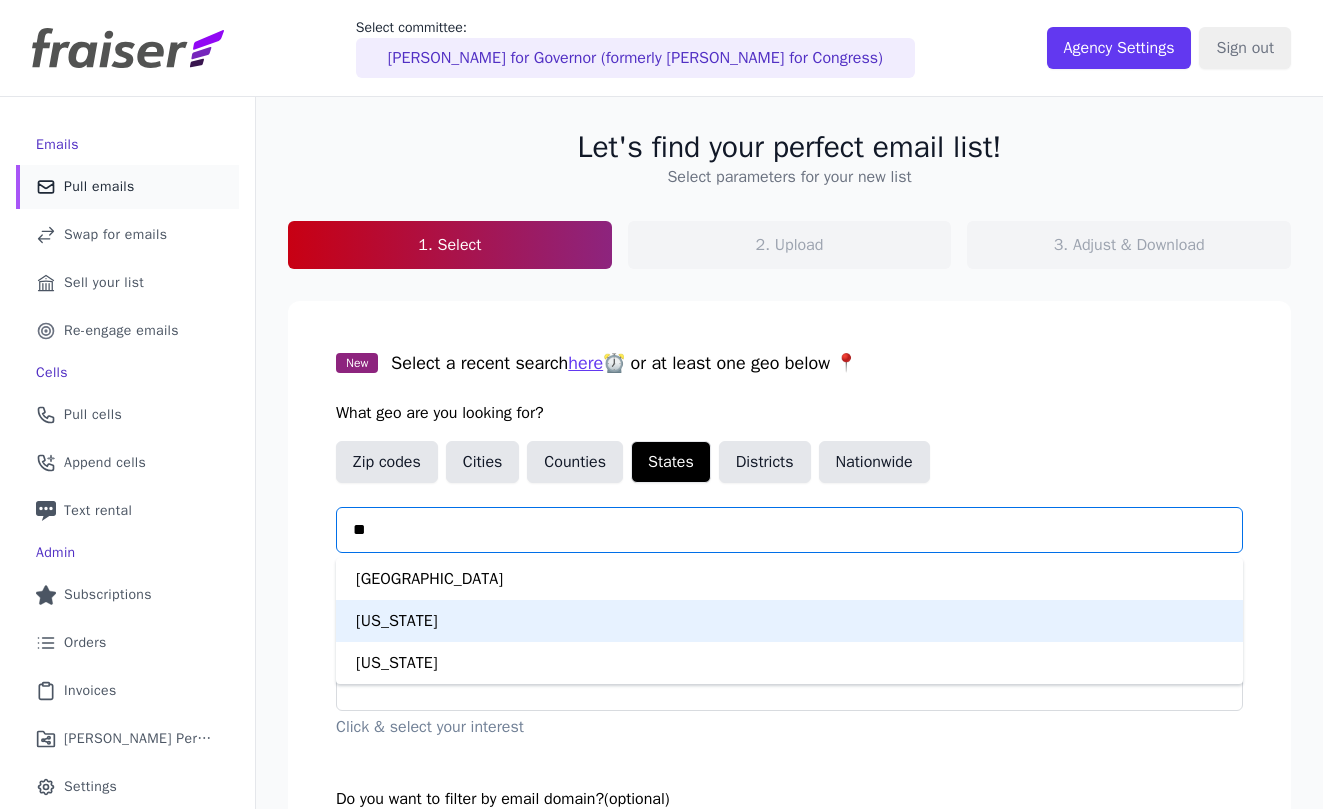 click on "[US_STATE]" at bounding box center (789, 621) 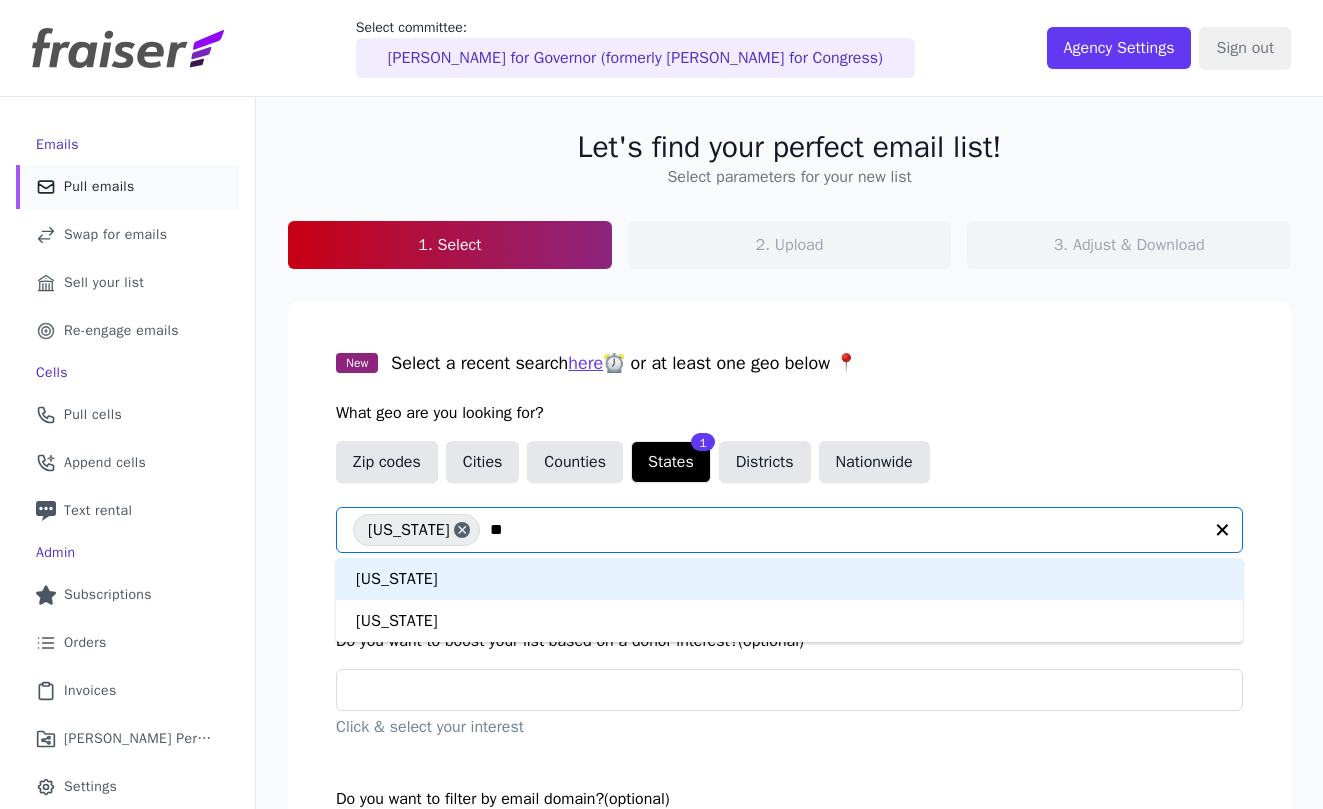 type on "***" 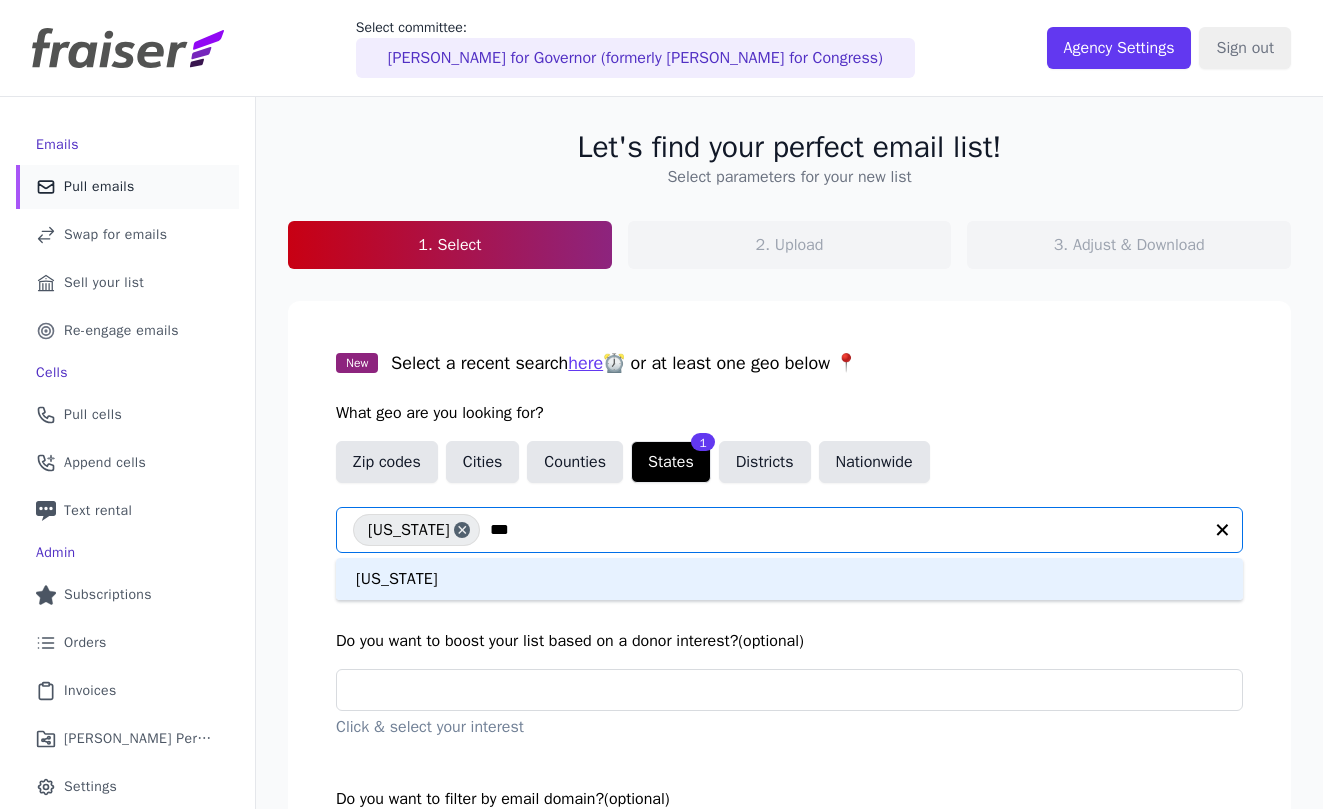 click on "[US_STATE]" at bounding box center (789, 579) 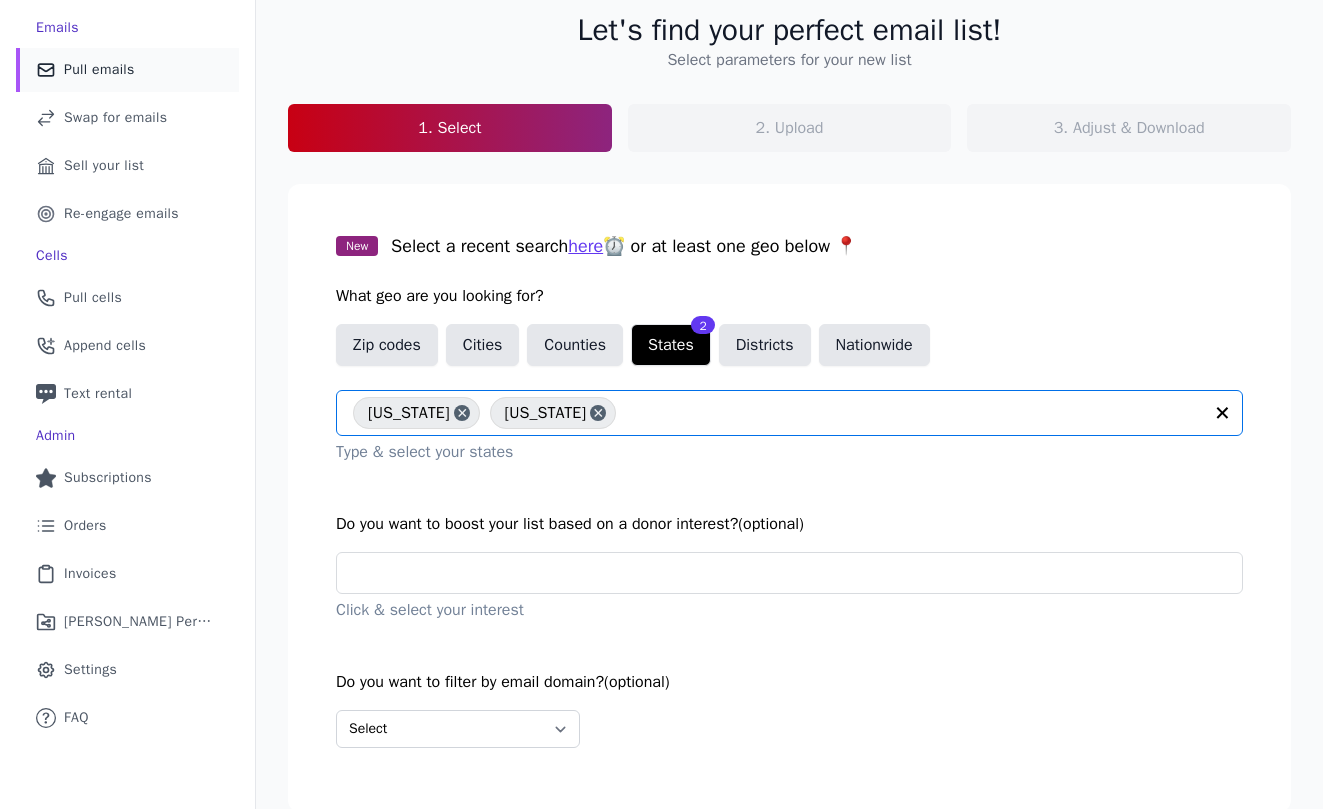 scroll, scrollTop: 192, scrollLeft: 0, axis: vertical 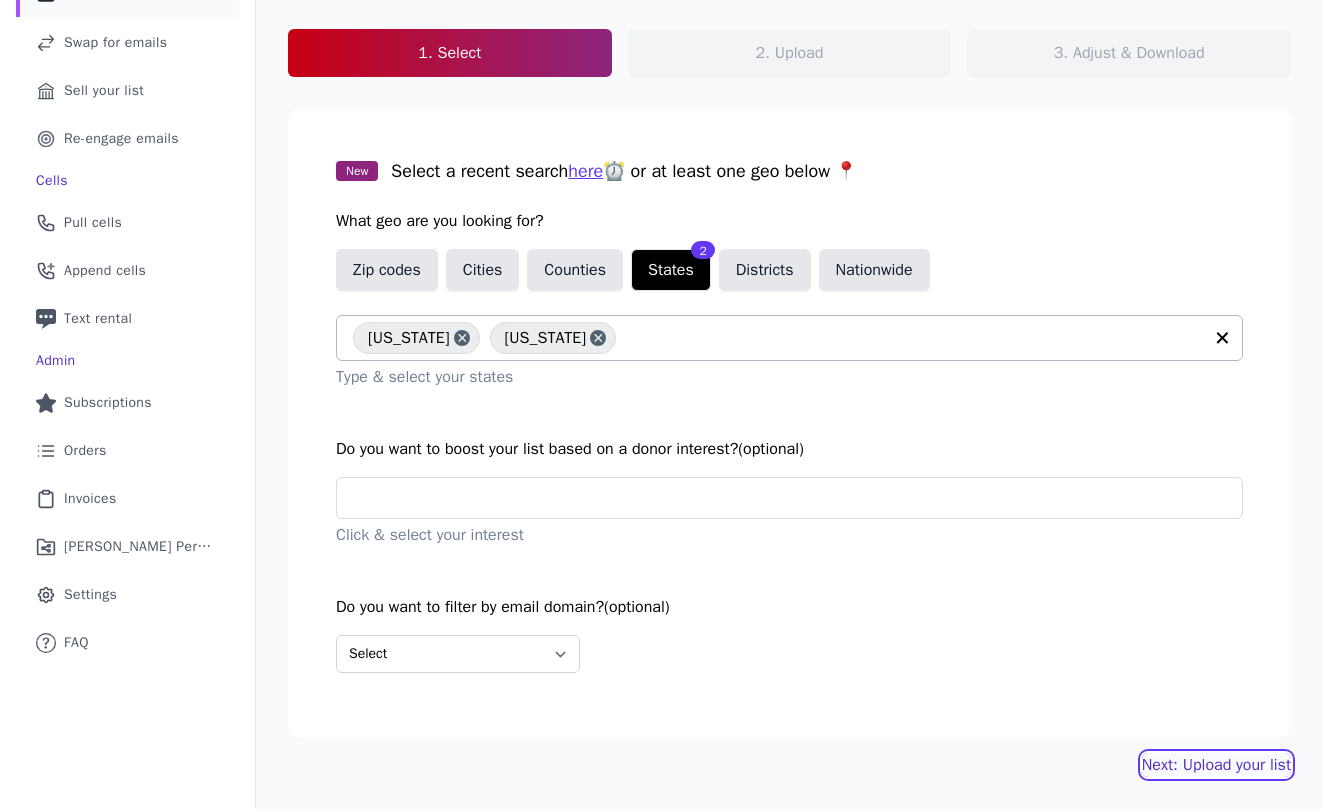 click on "Next: Upload your list" at bounding box center (1216, 765) 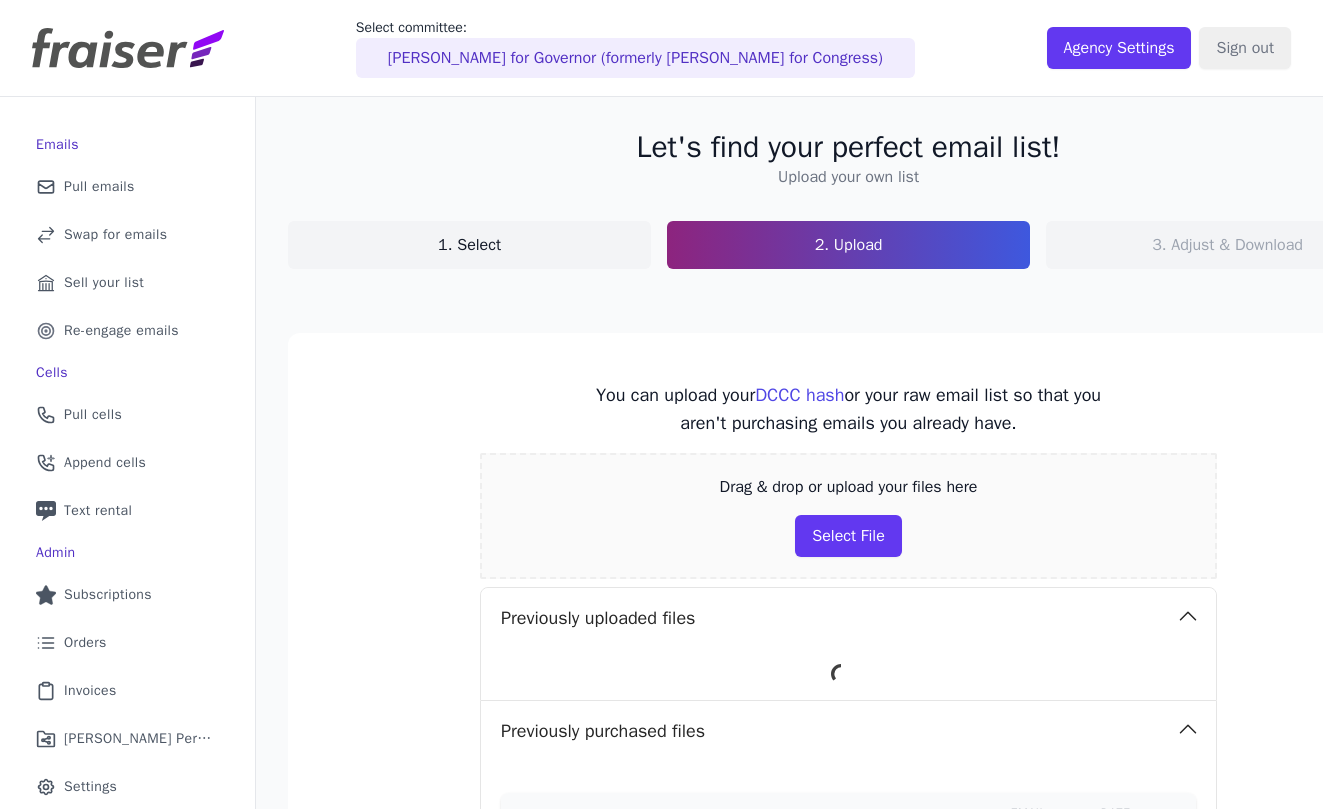 scroll, scrollTop: 0, scrollLeft: 0, axis: both 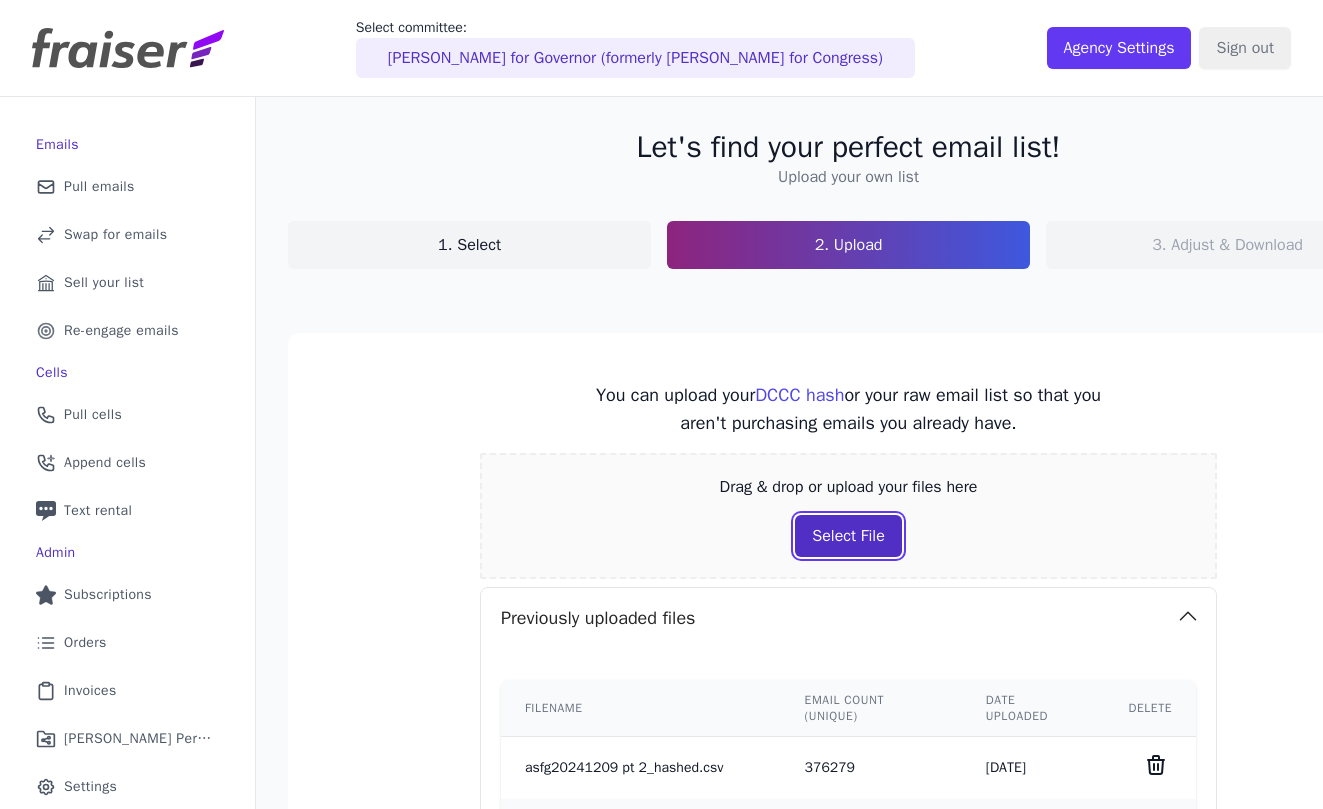 click on "Select File" at bounding box center [848, 536] 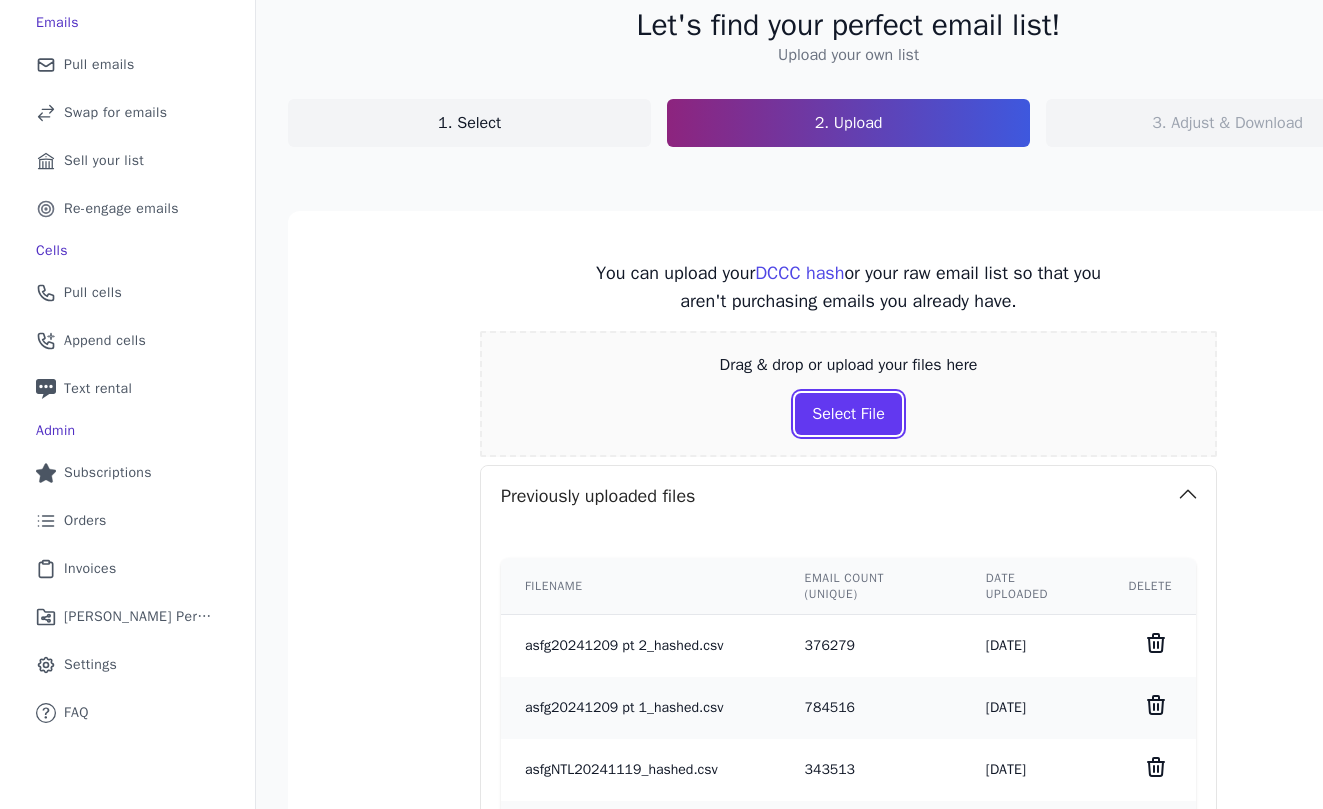 scroll, scrollTop: 159, scrollLeft: 0, axis: vertical 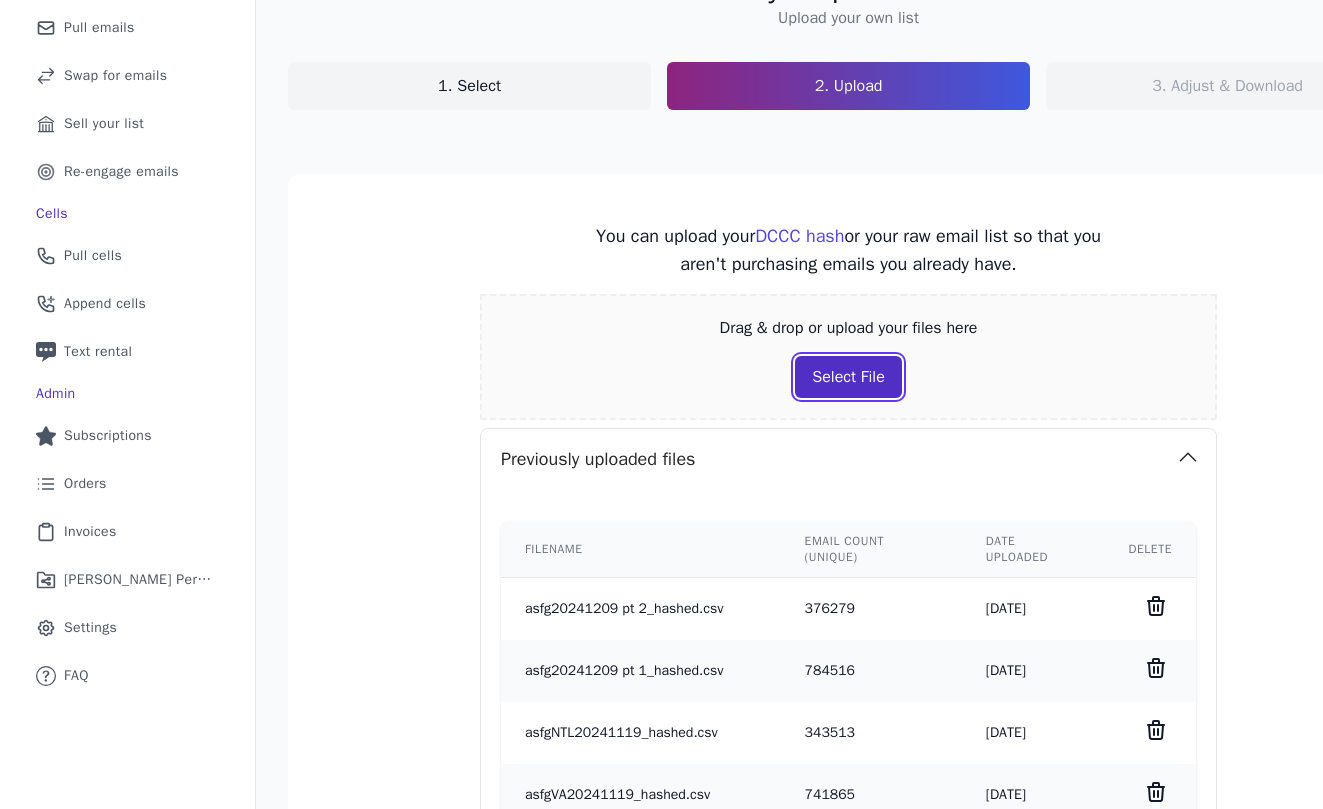 click on "Select File" at bounding box center (848, 377) 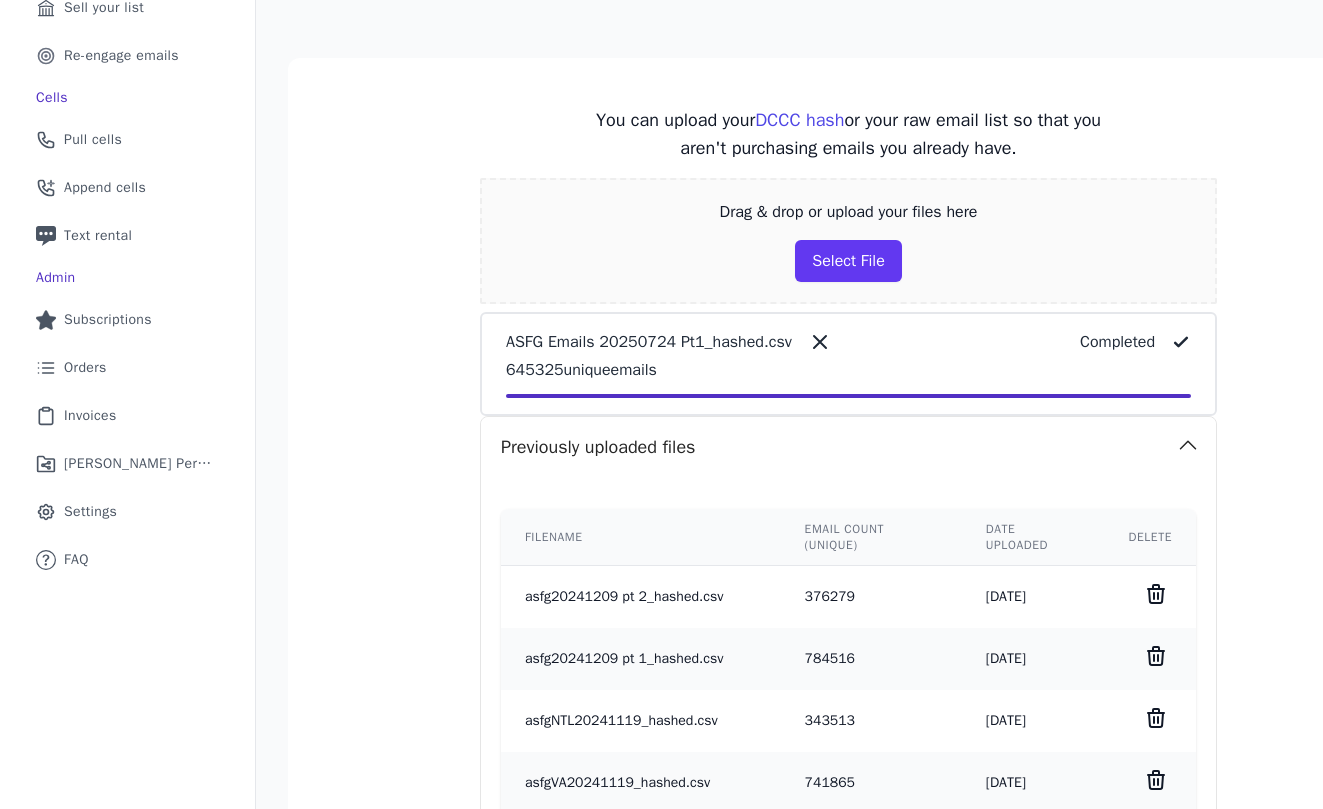 scroll, scrollTop: 279, scrollLeft: 0, axis: vertical 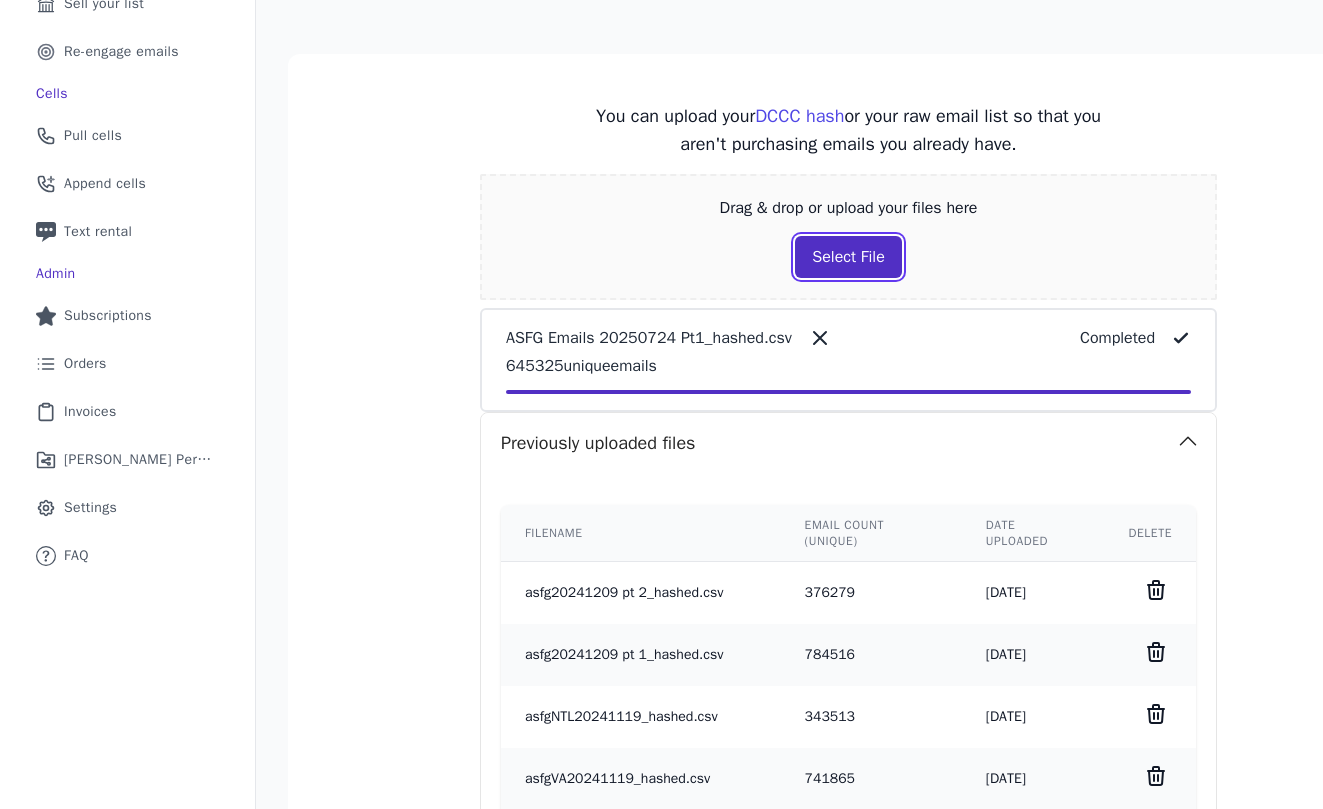click on "Select File" at bounding box center [848, 257] 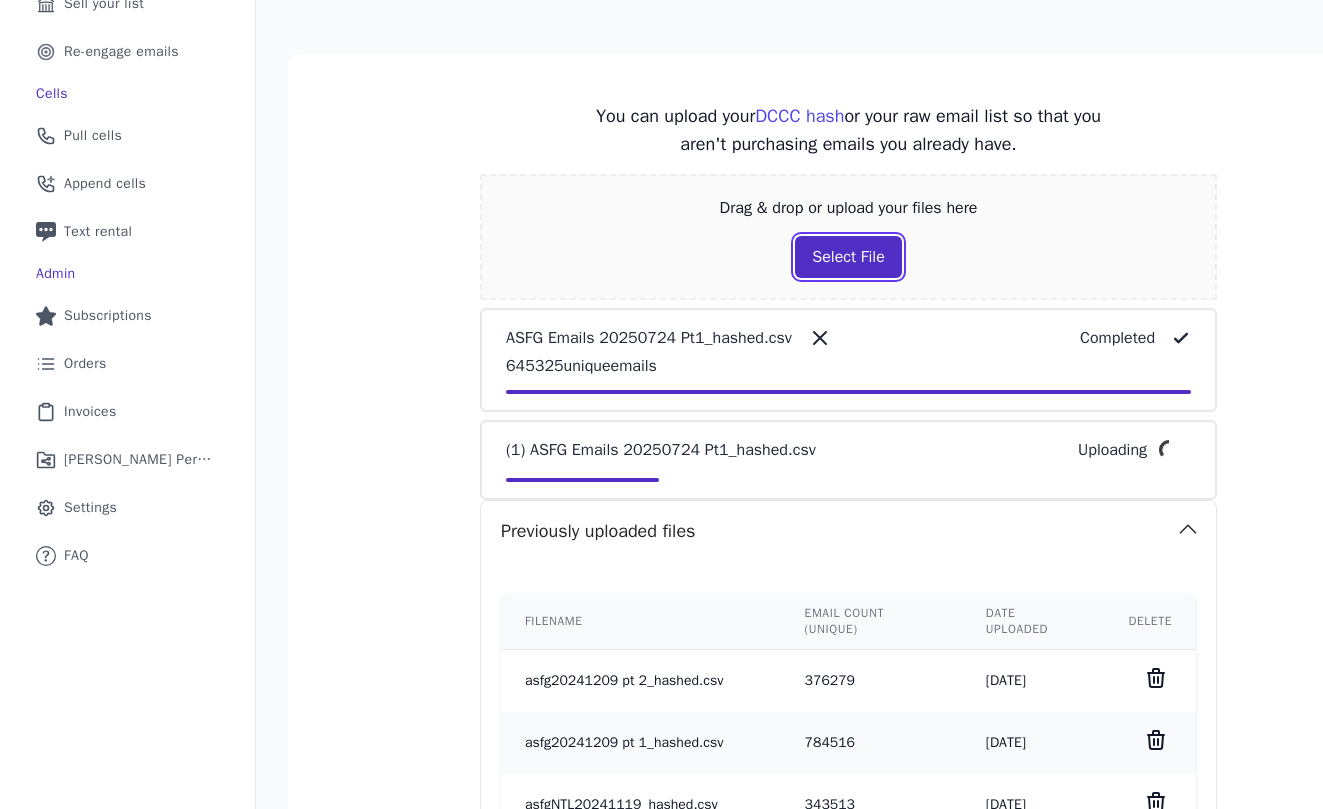 click on "Select File" at bounding box center [848, 257] 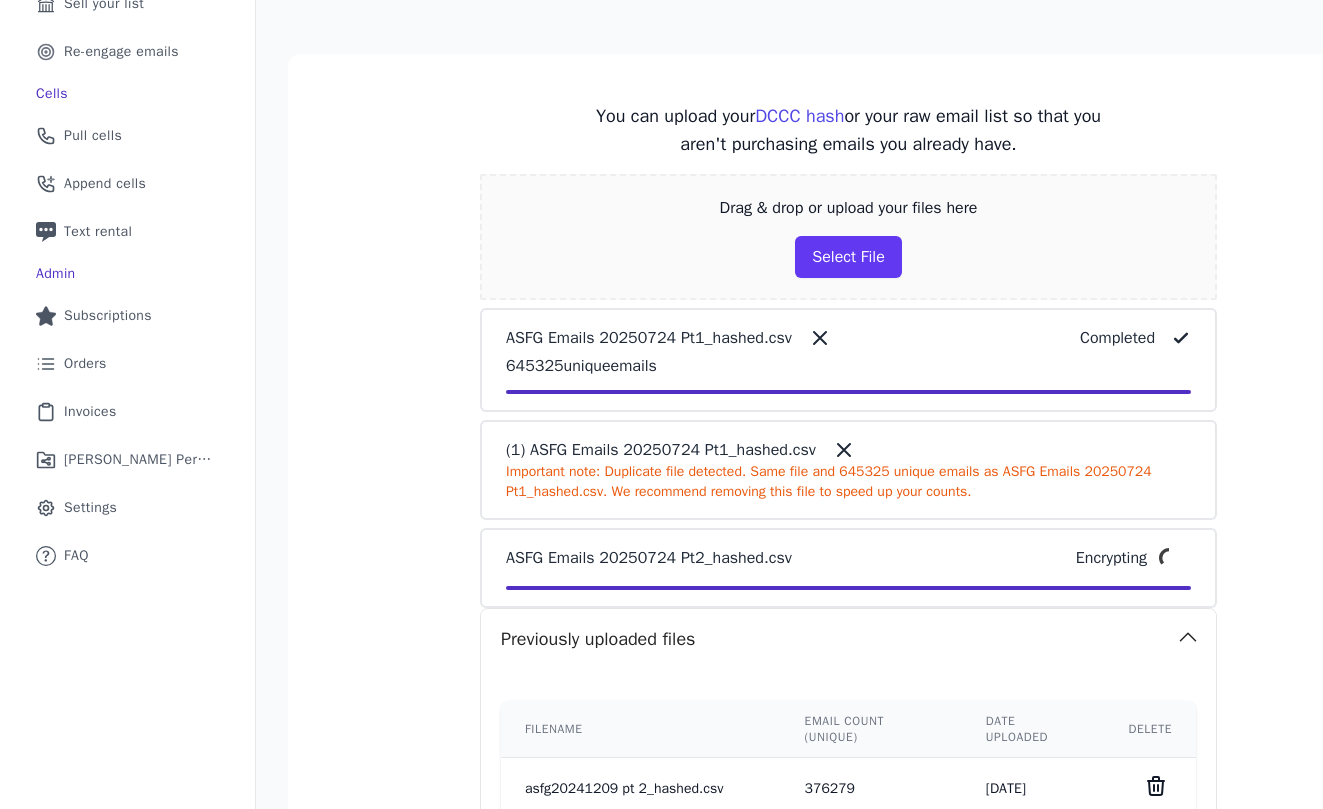 click 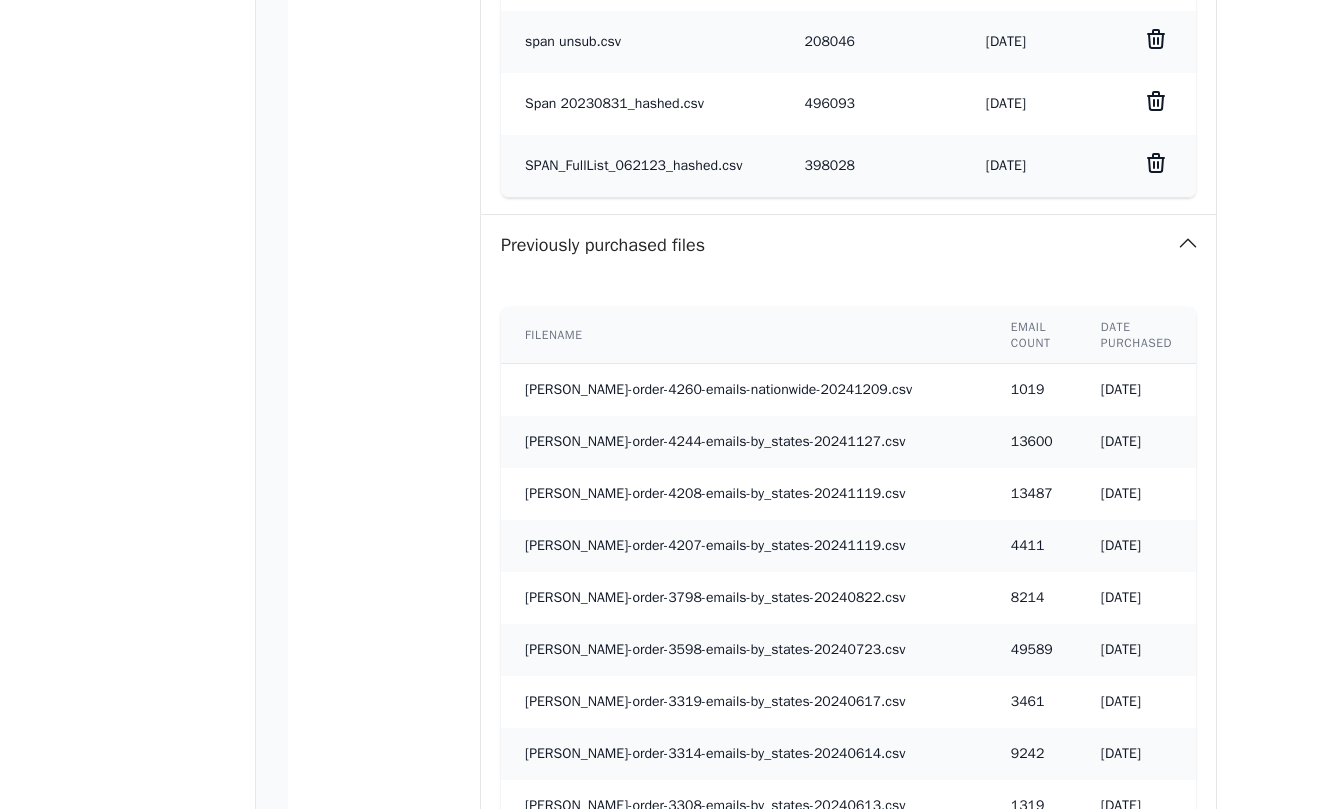 scroll, scrollTop: 2317, scrollLeft: 0, axis: vertical 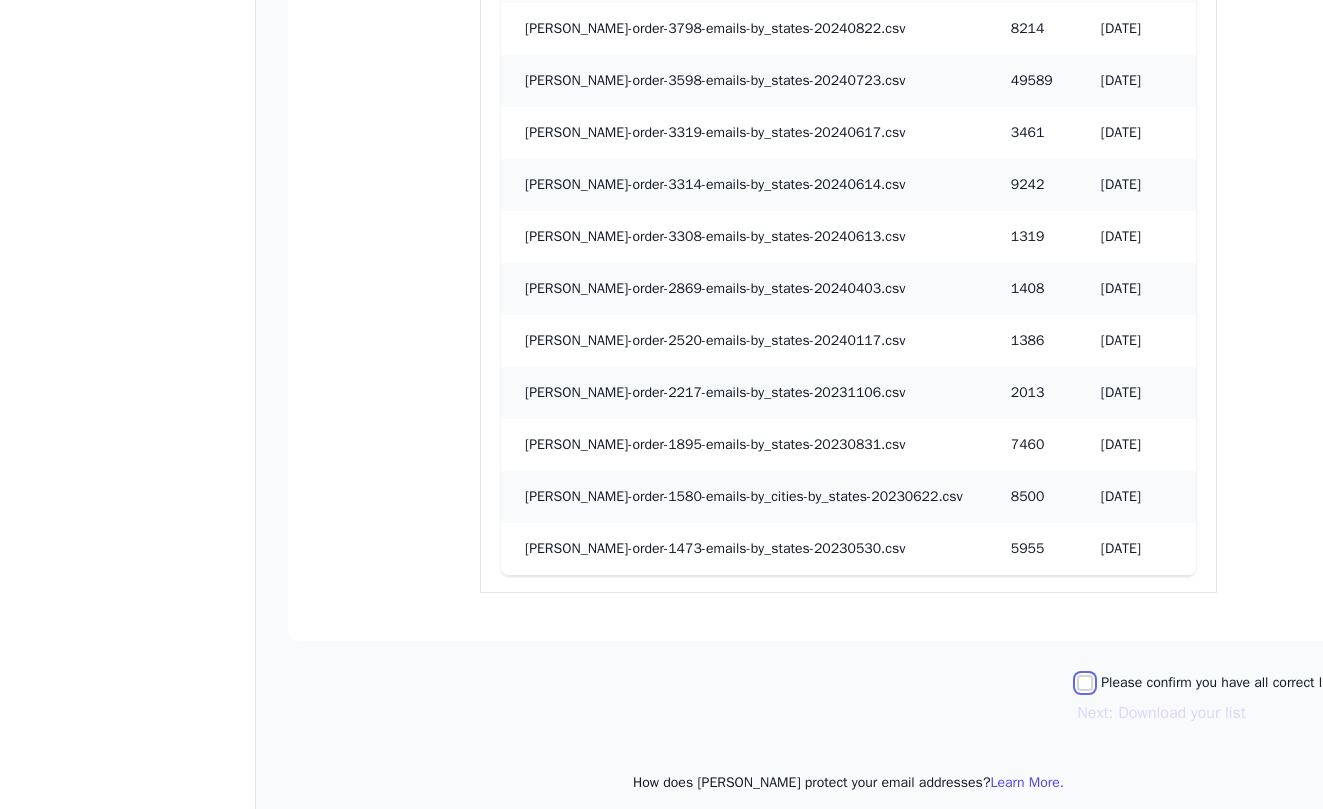 click on "Please confirm you have all correct lists uploaded." at bounding box center [1085, 683] 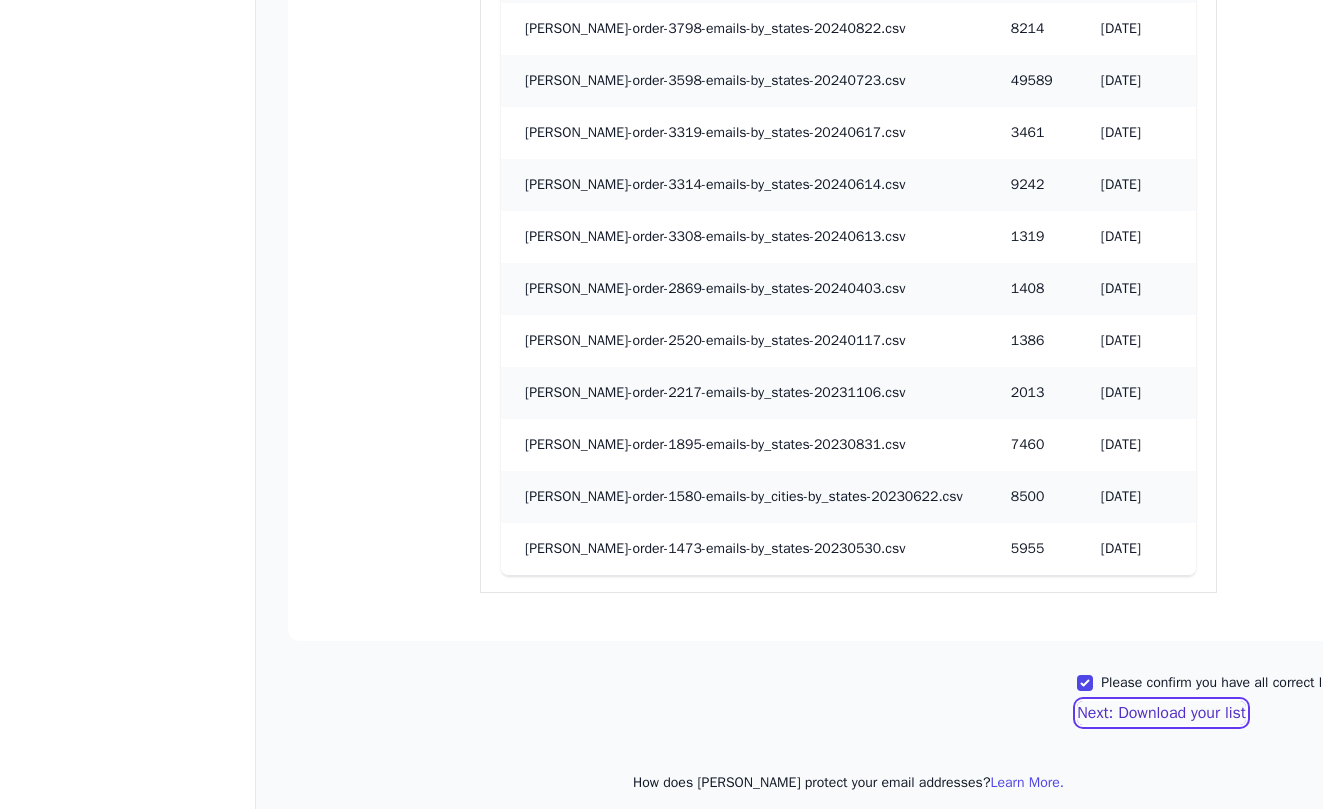 click on "Next: Download your list" at bounding box center [1161, 713] 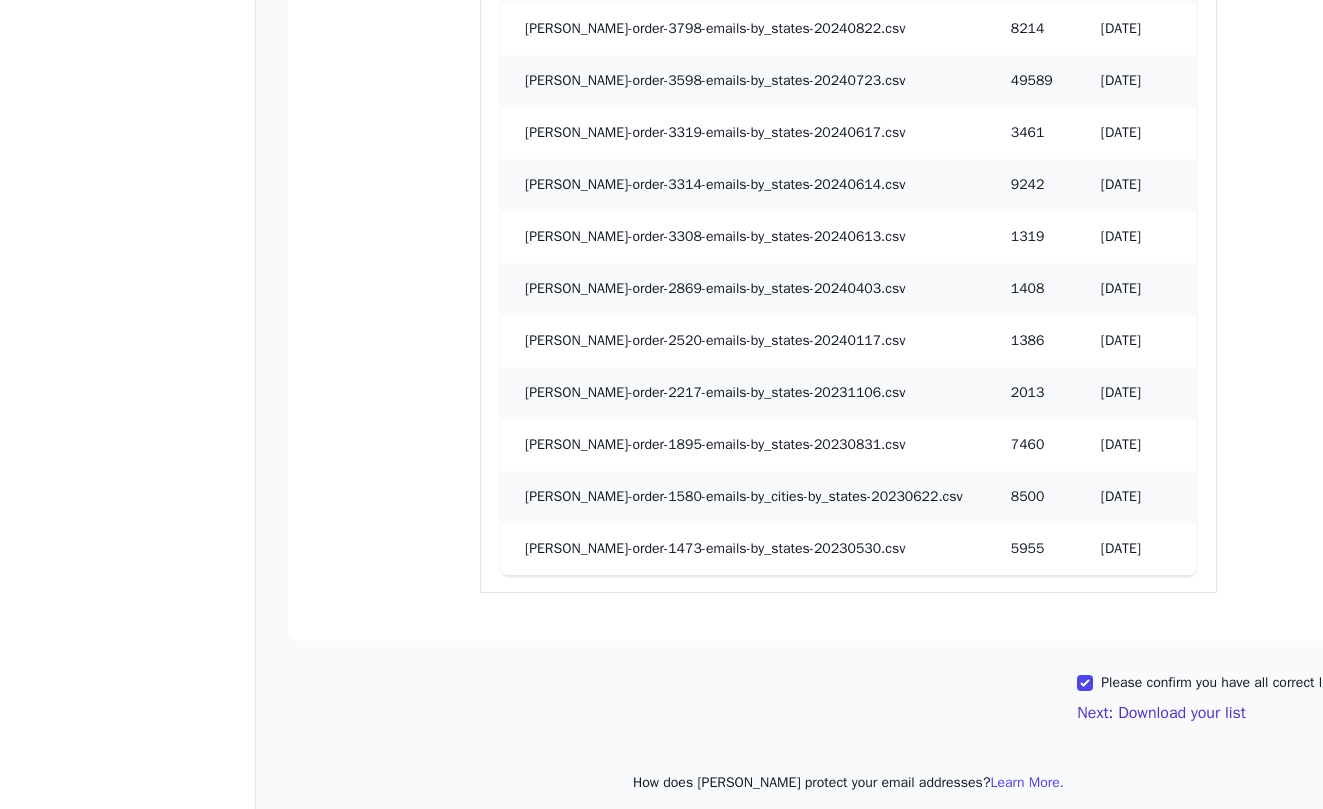 scroll, scrollTop: 2313, scrollLeft: 0, axis: vertical 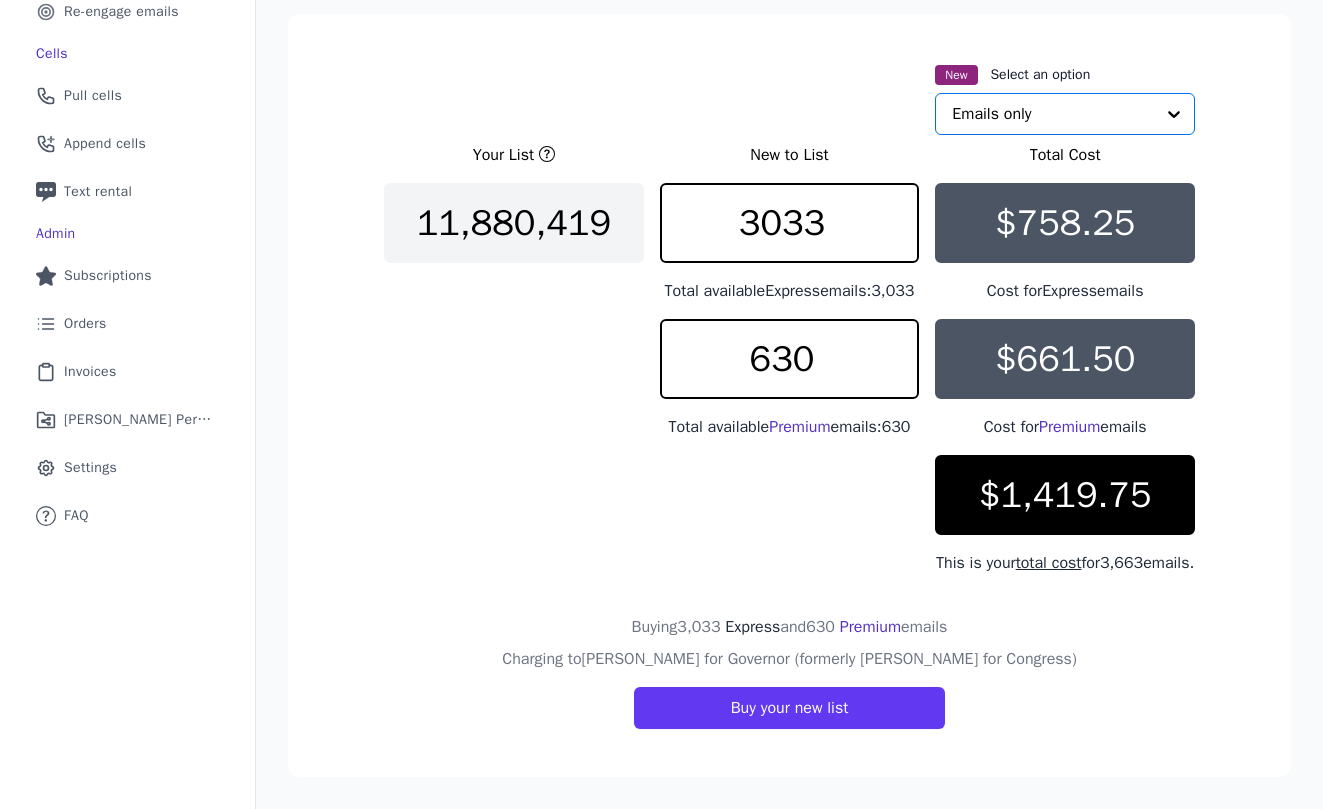 click 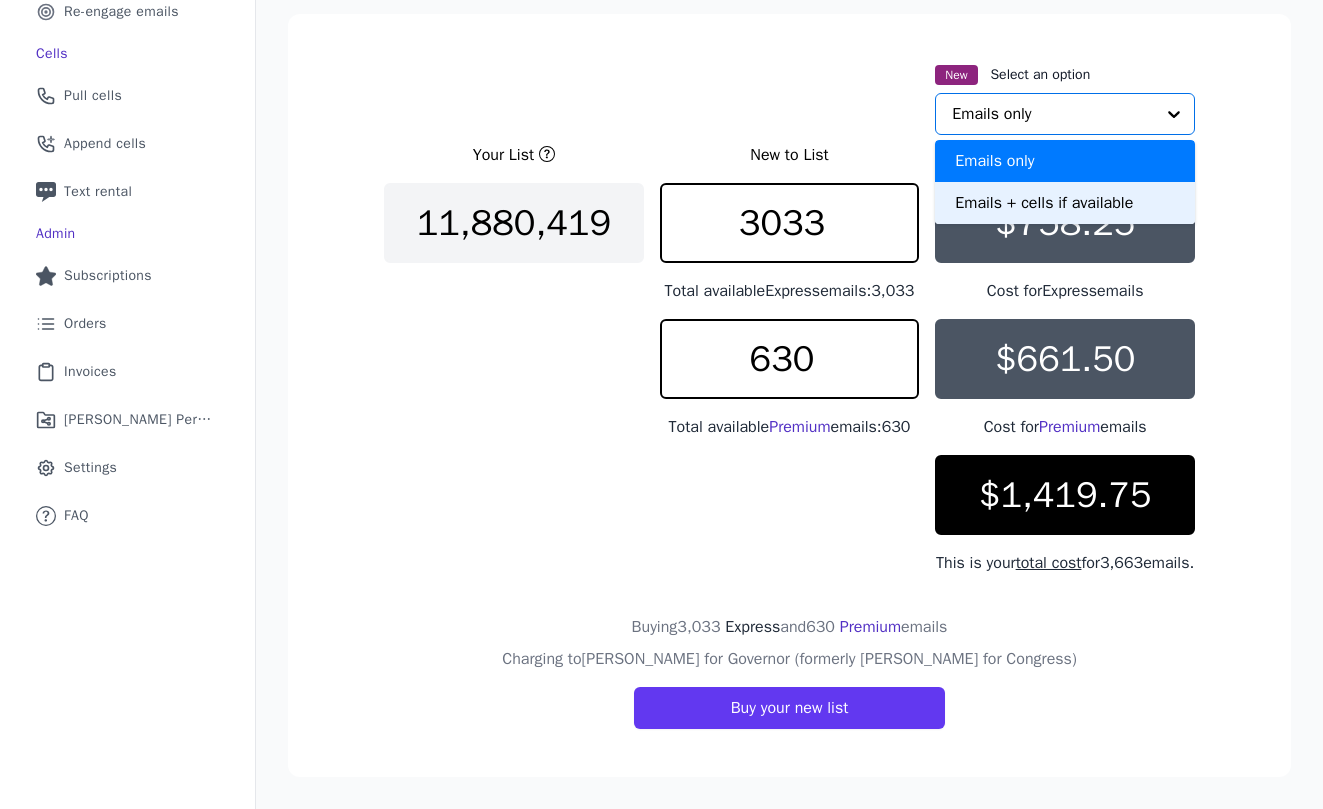 click on "Emails + cells if available" at bounding box center [1065, 203] 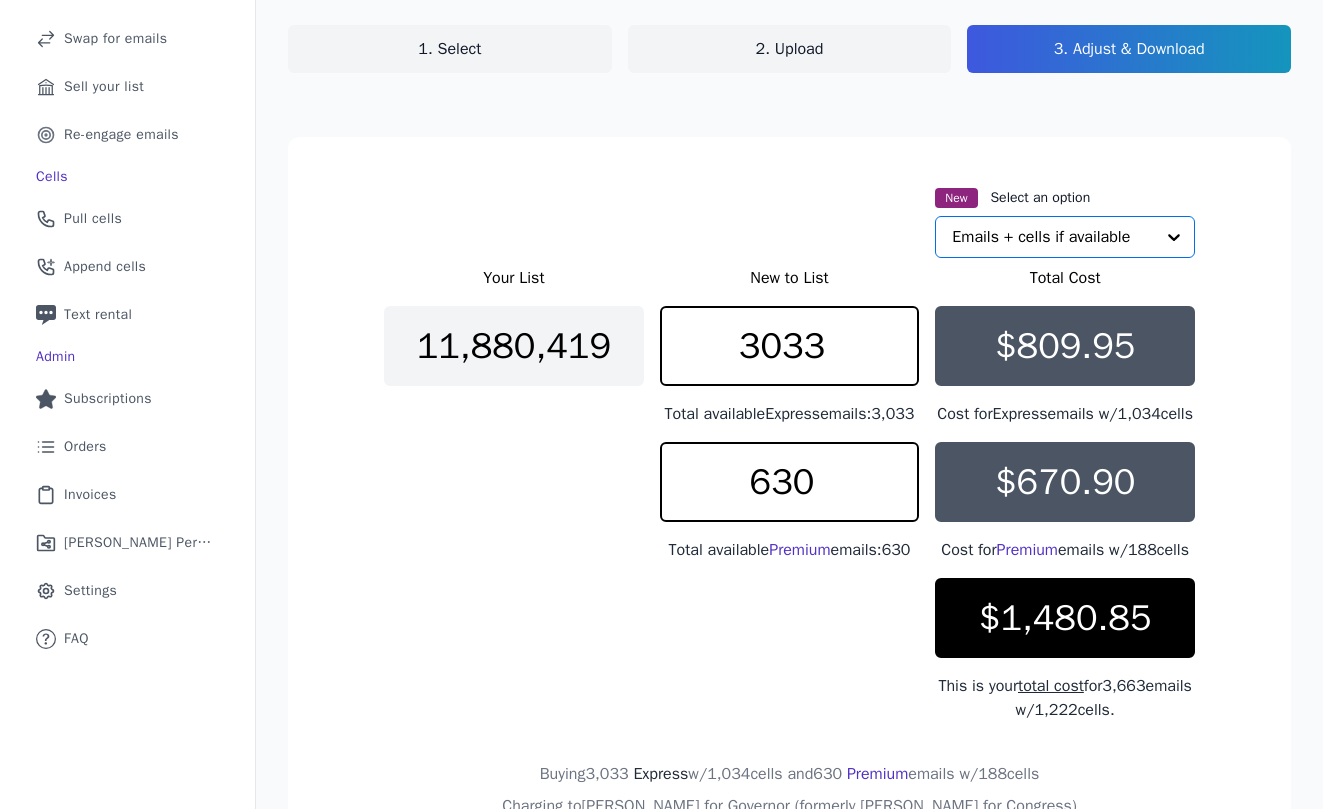 scroll, scrollTop: 128, scrollLeft: 0, axis: vertical 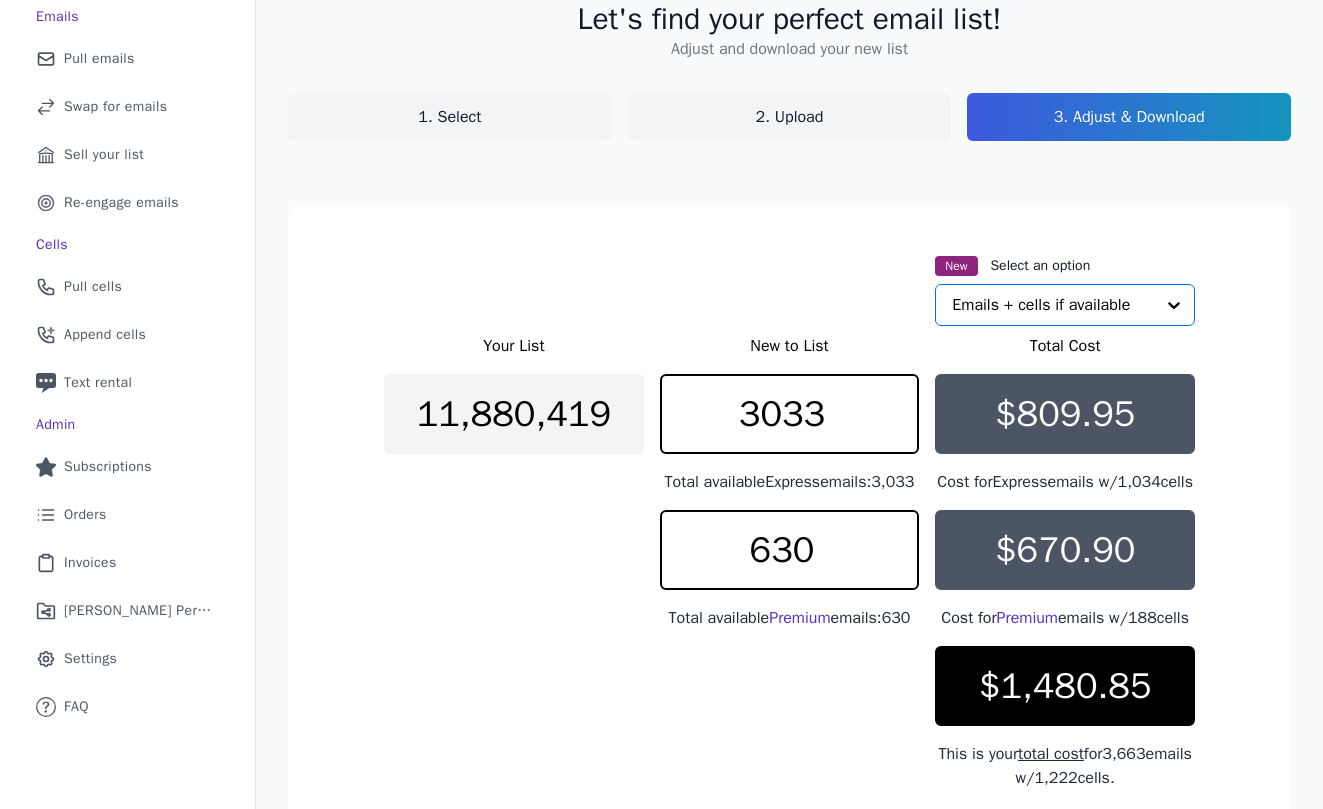 click on "1. Select" at bounding box center [450, 117] 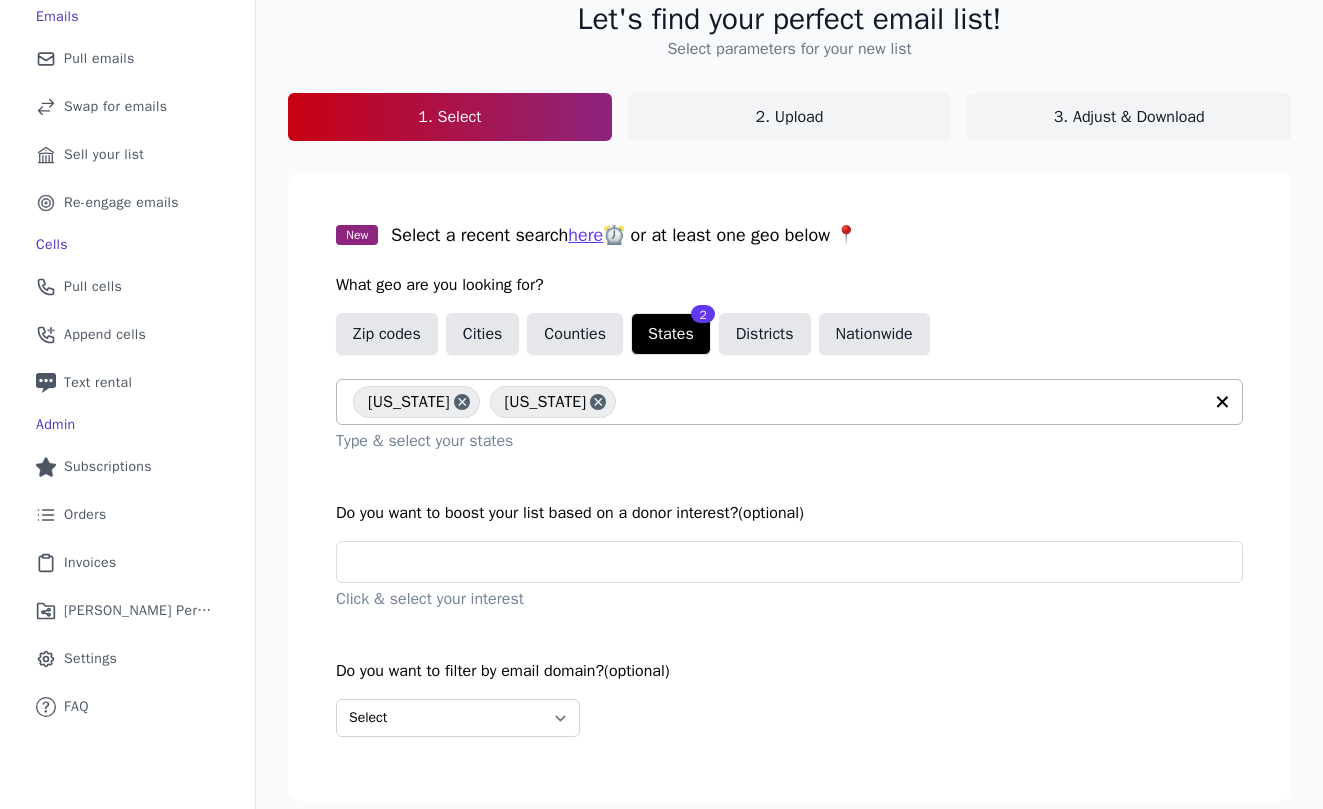 click 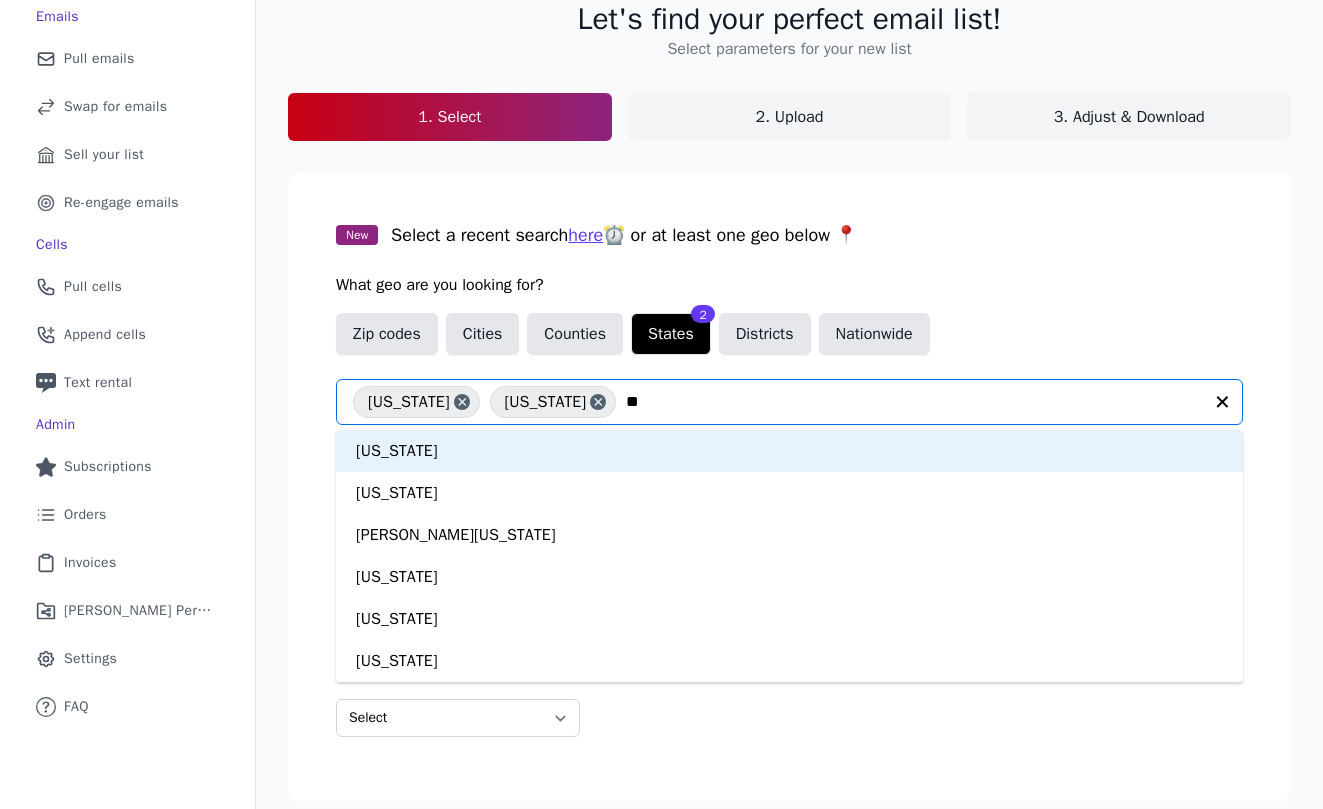 type on "***" 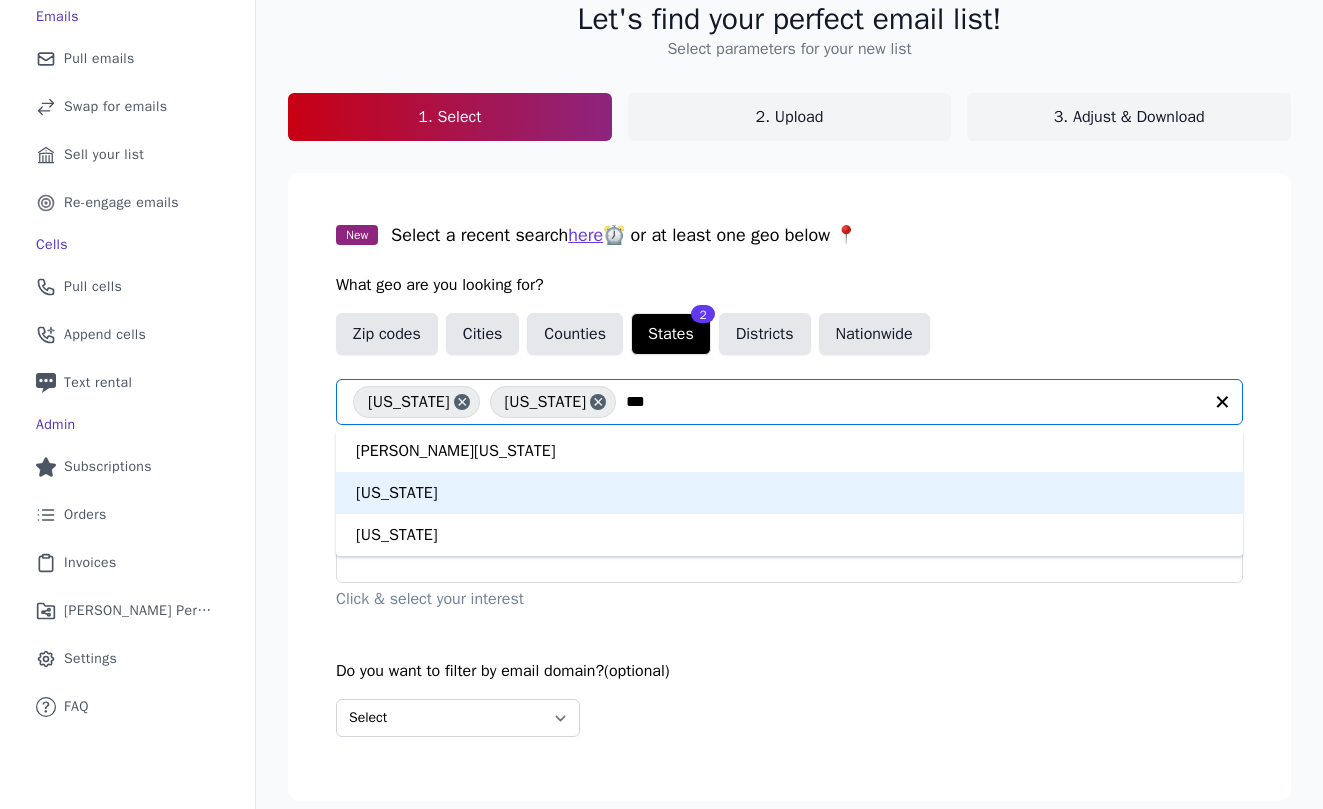 click on "Maryland" at bounding box center [789, 493] 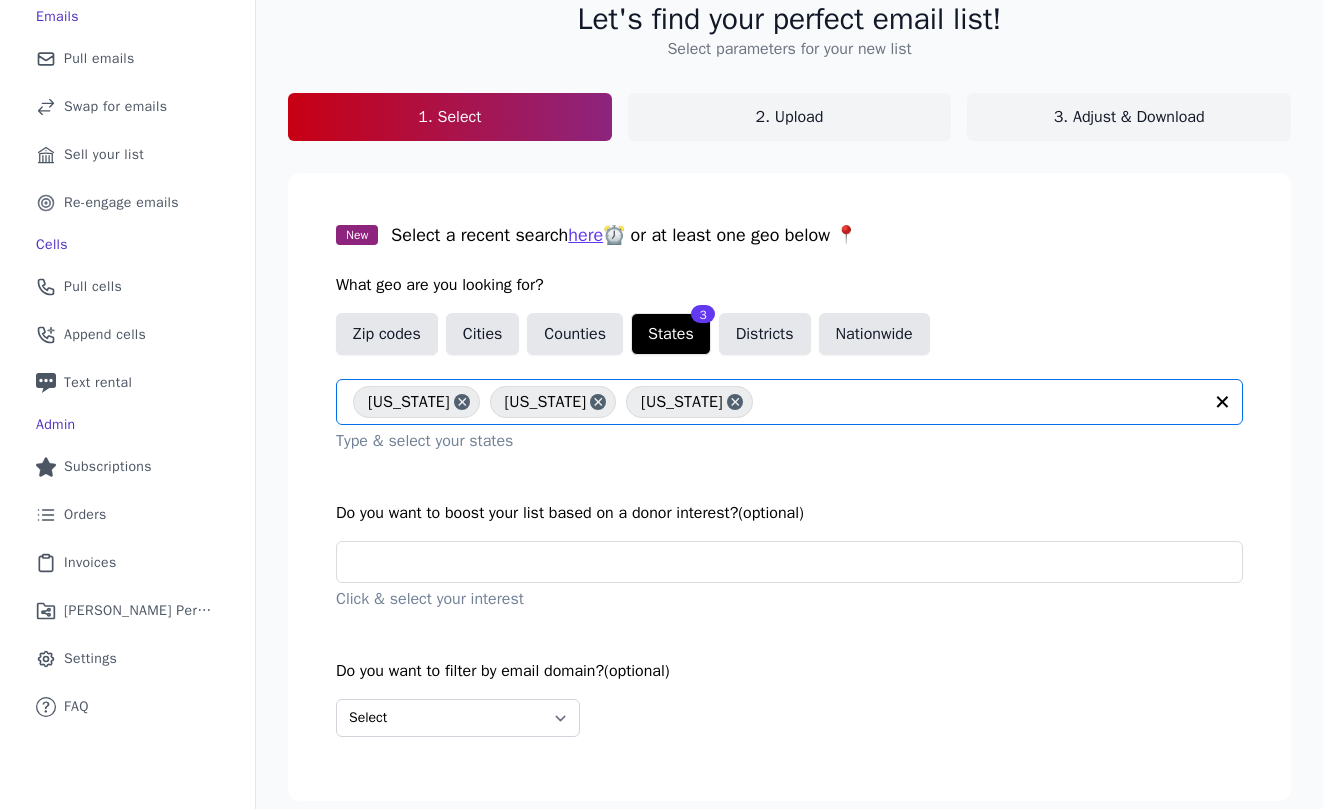 scroll, scrollTop: 192, scrollLeft: 0, axis: vertical 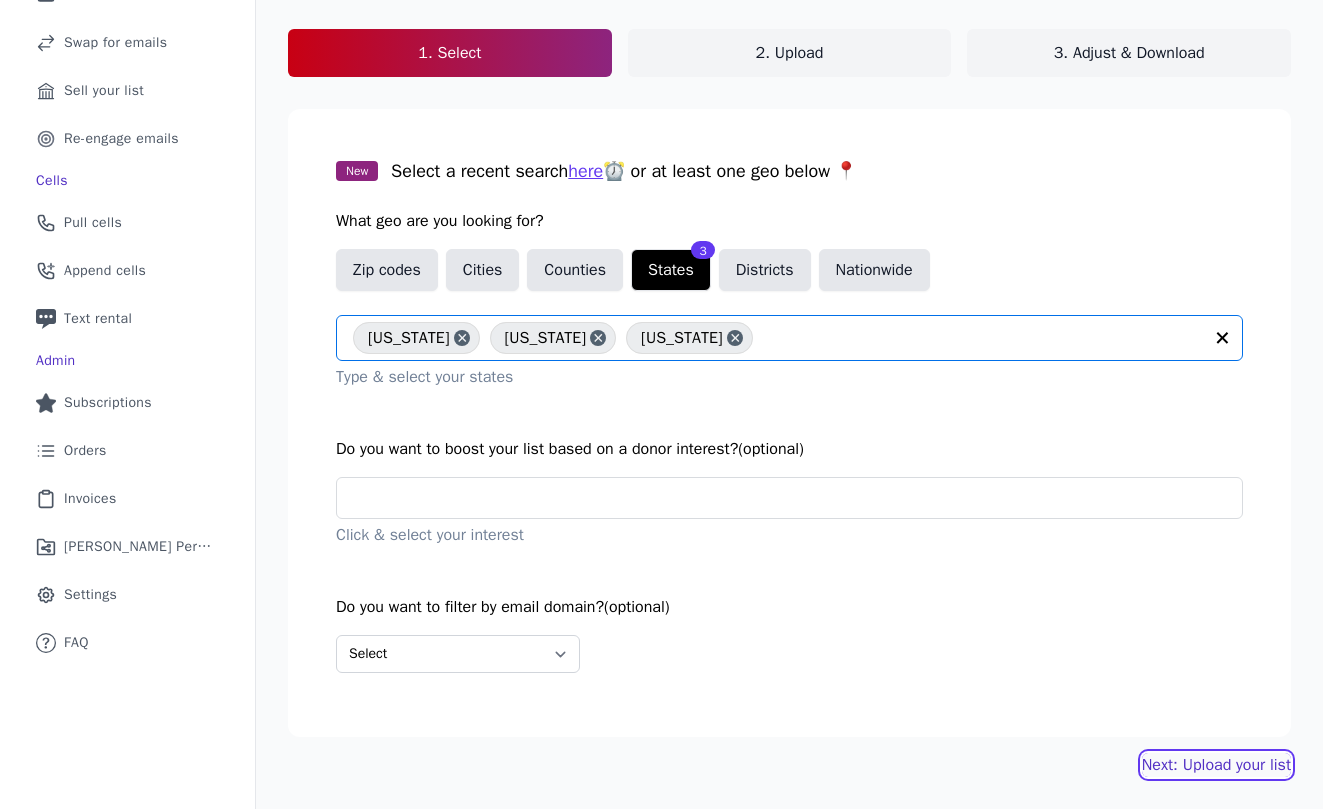 click on "Next: Upload your list" at bounding box center [1216, 765] 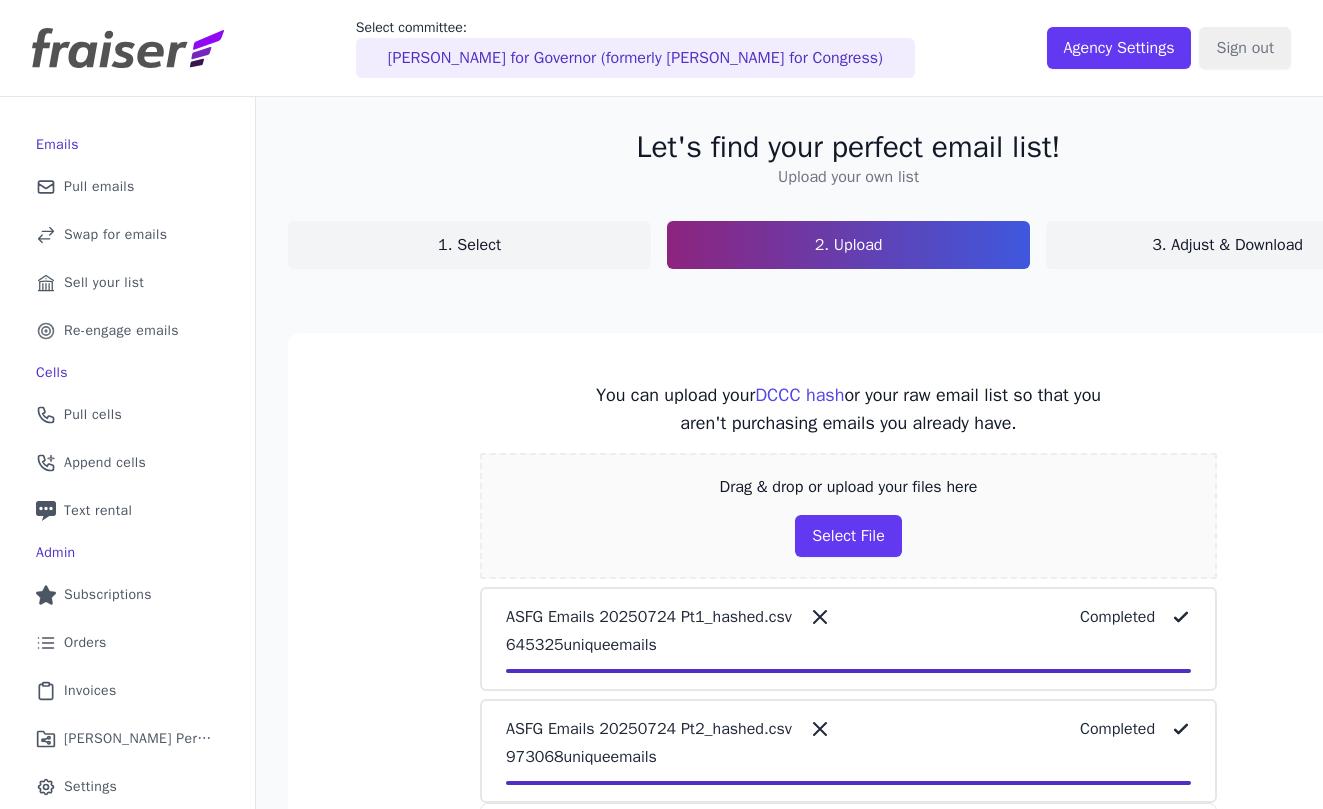 scroll, scrollTop: 0, scrollLeft: 0, axis: both 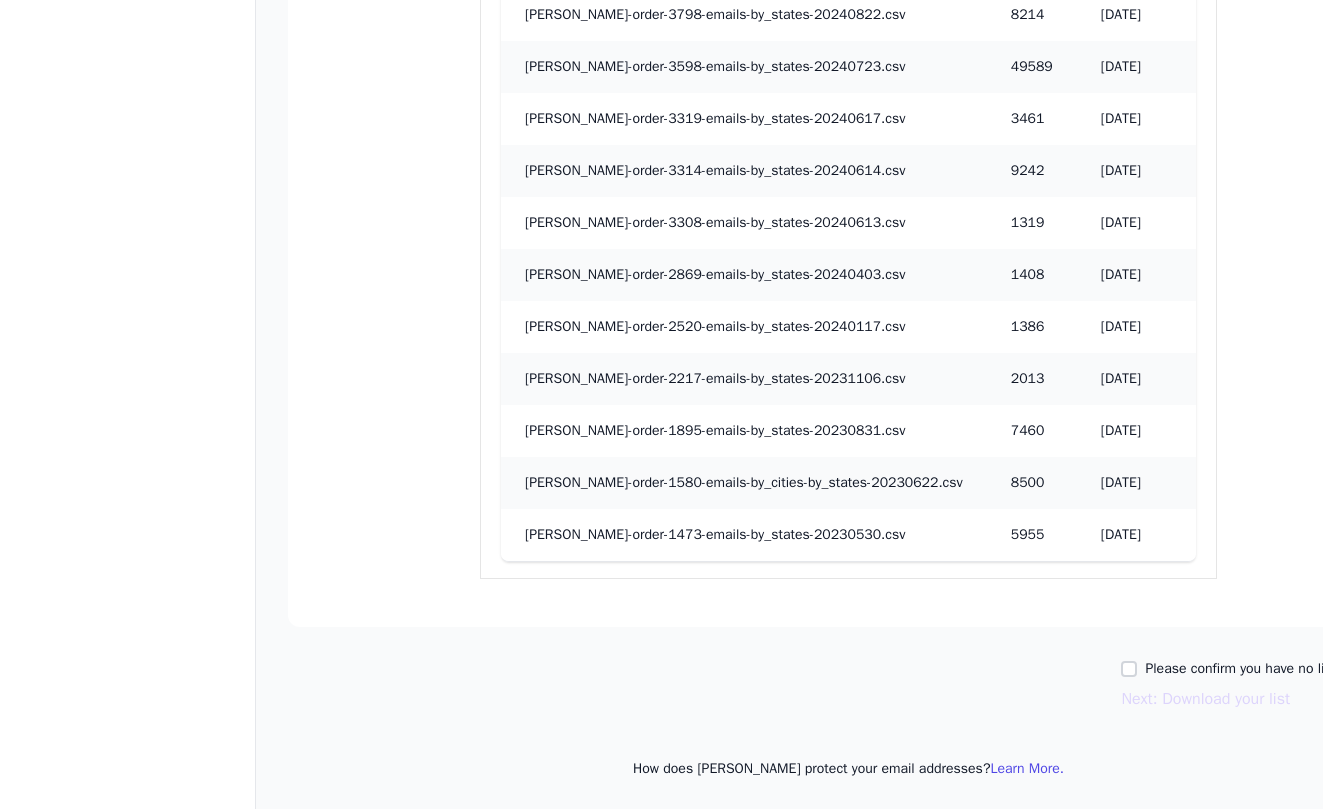click on "Please confirm you have no lists to upload." at bounding box center (1277, 669) 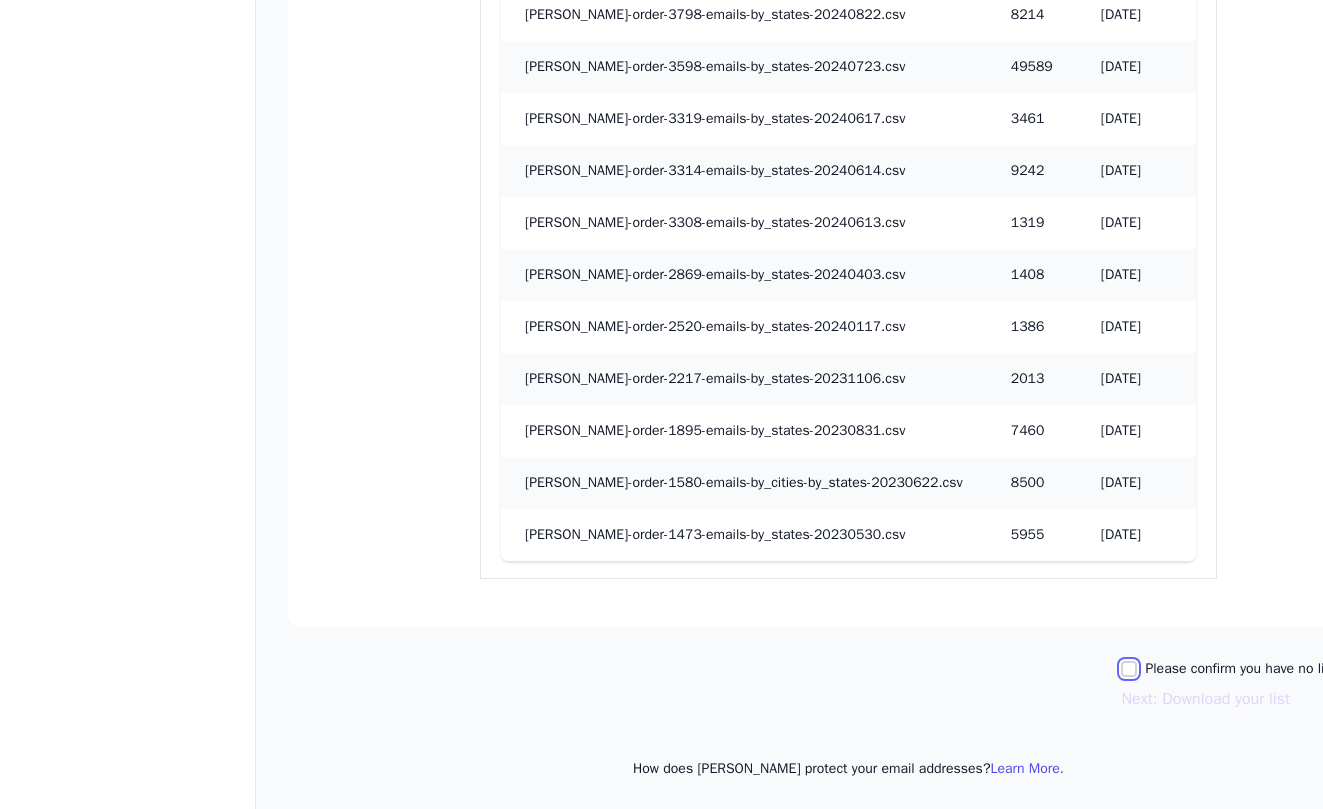 click on "Please confirm you have no lists to upload." at bounding box center [1129, 669] 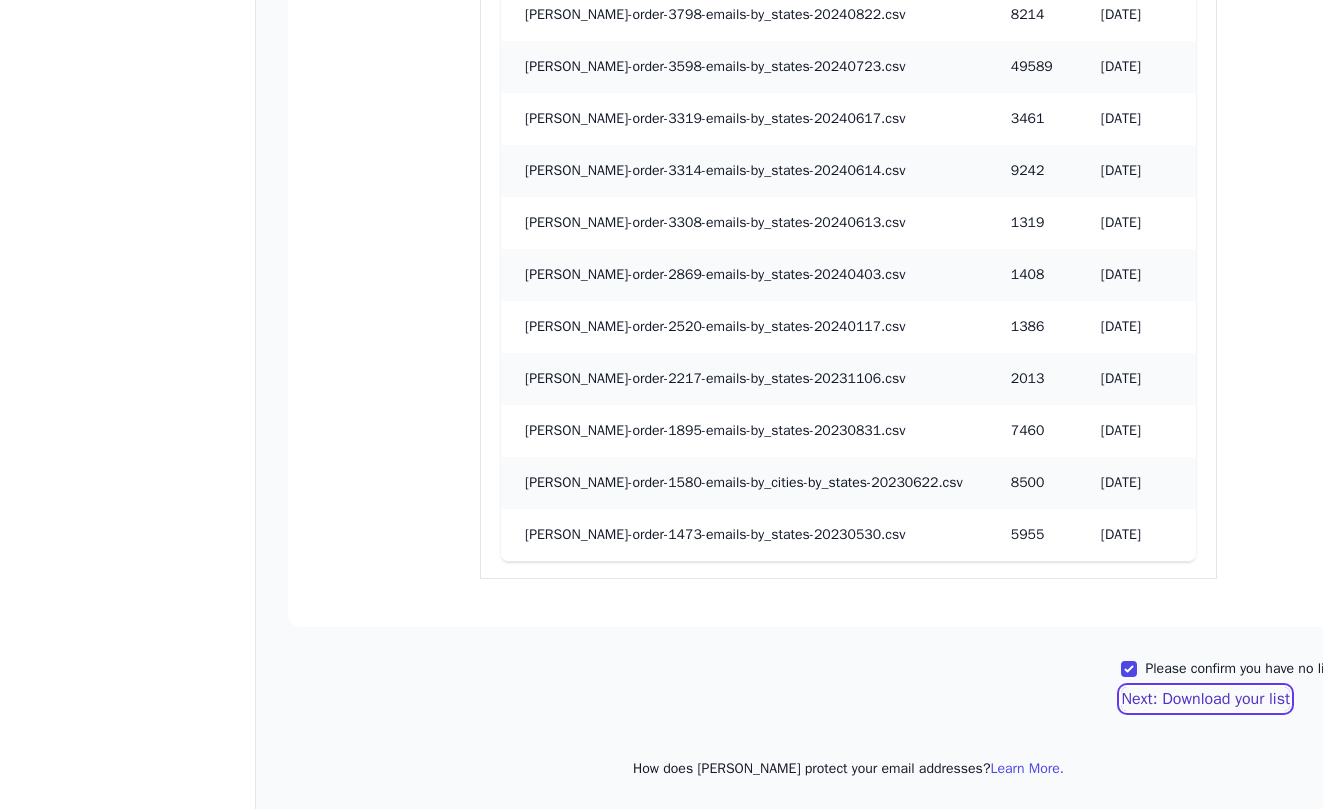 click on "Next: Download your list" at bounding box center [1205, 699] 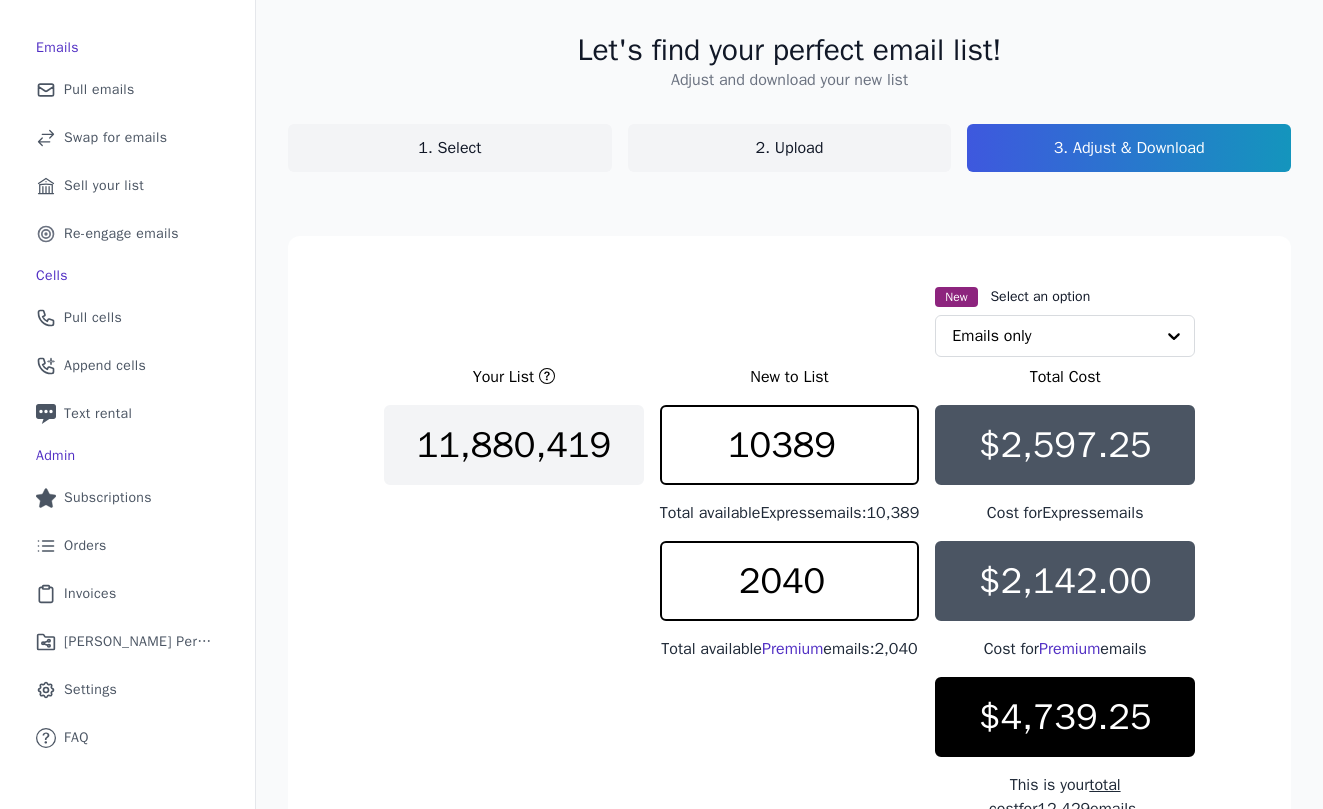 scroll, scrollTop: 391, scrollLeft: 0, axis: vertical 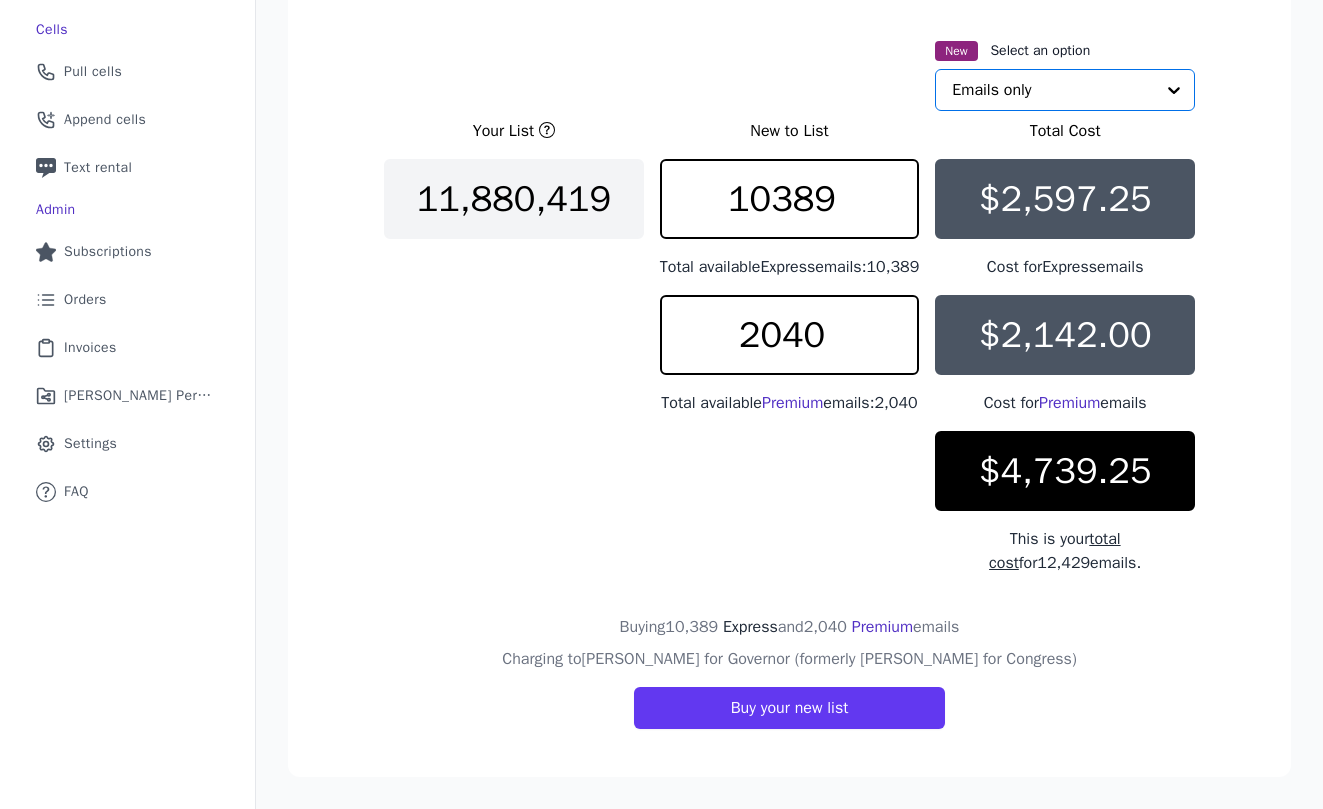 click 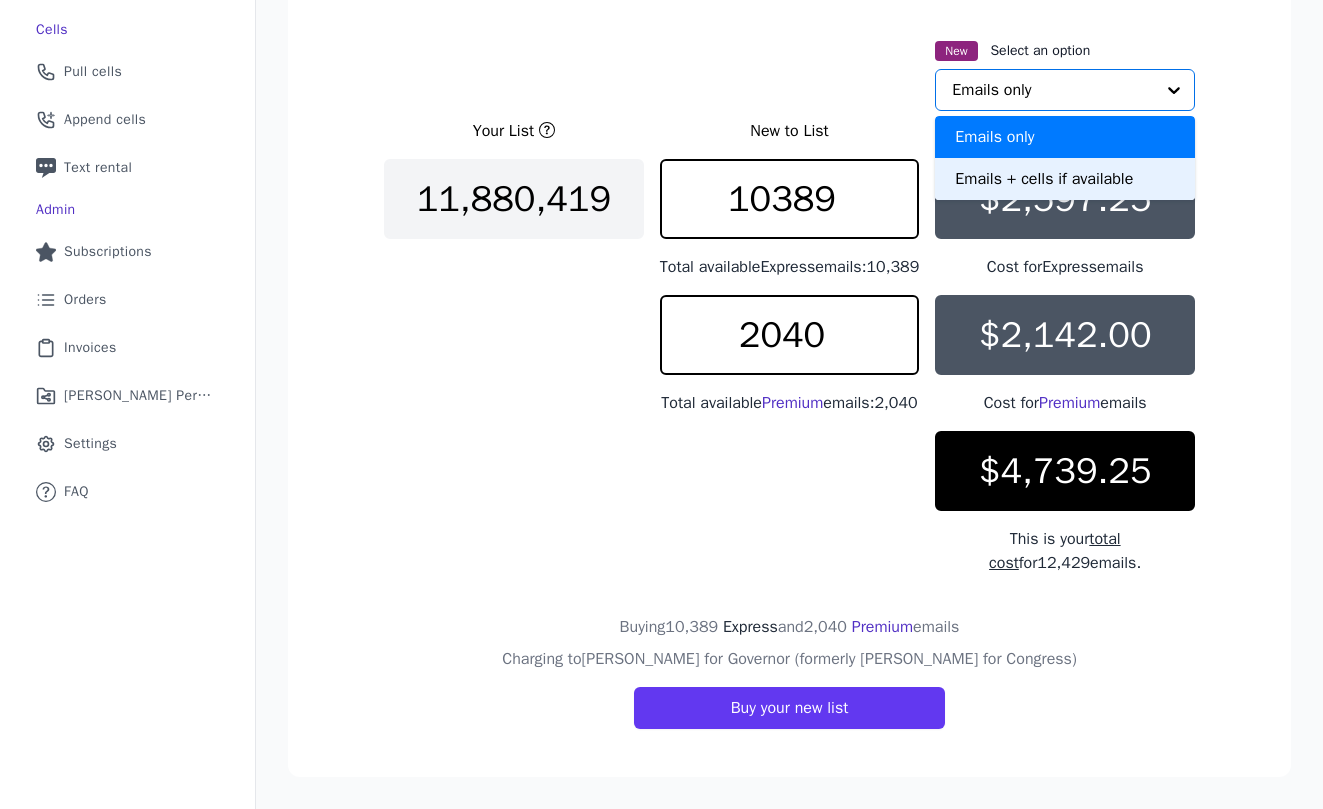 click on "Emails + cells if available" at bounding box center [1065, 179] 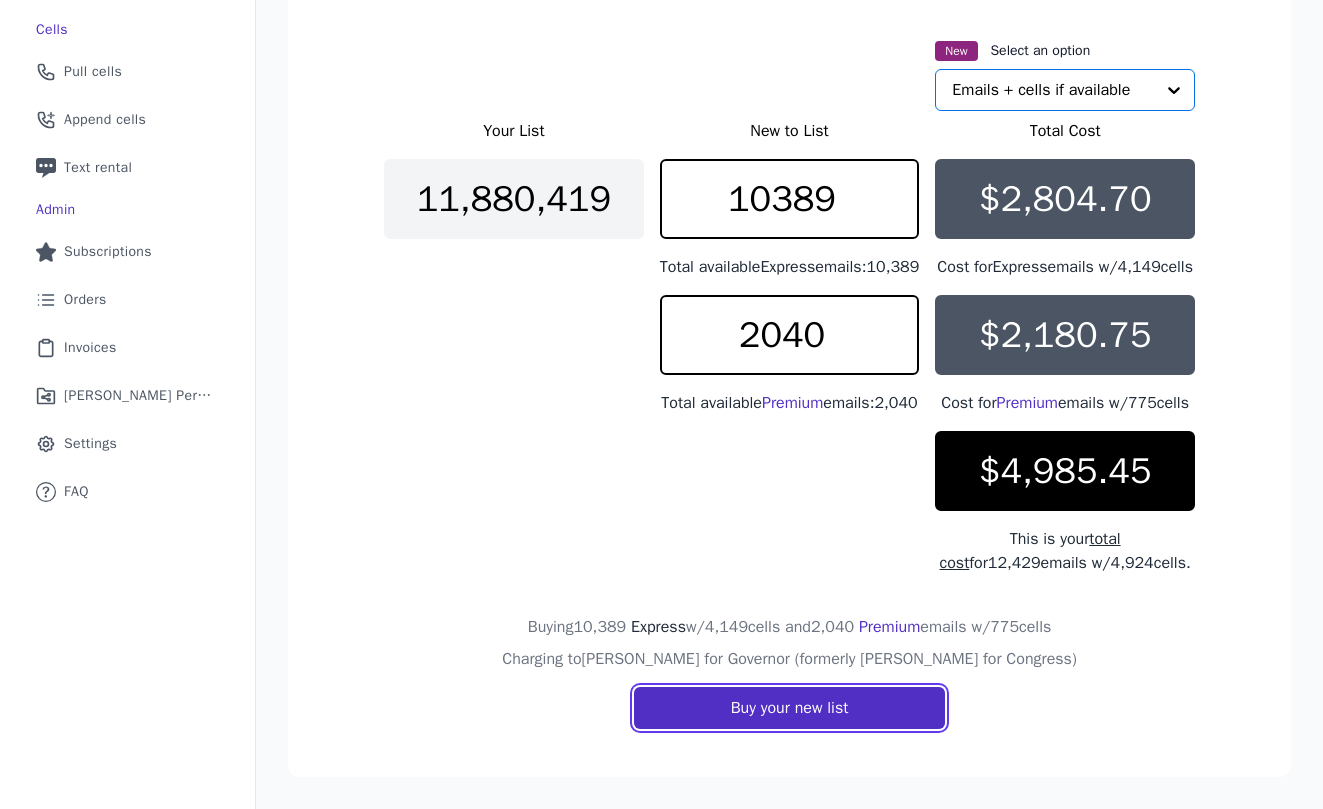 click on "Buy your new list" at bounding box center [790, 708] 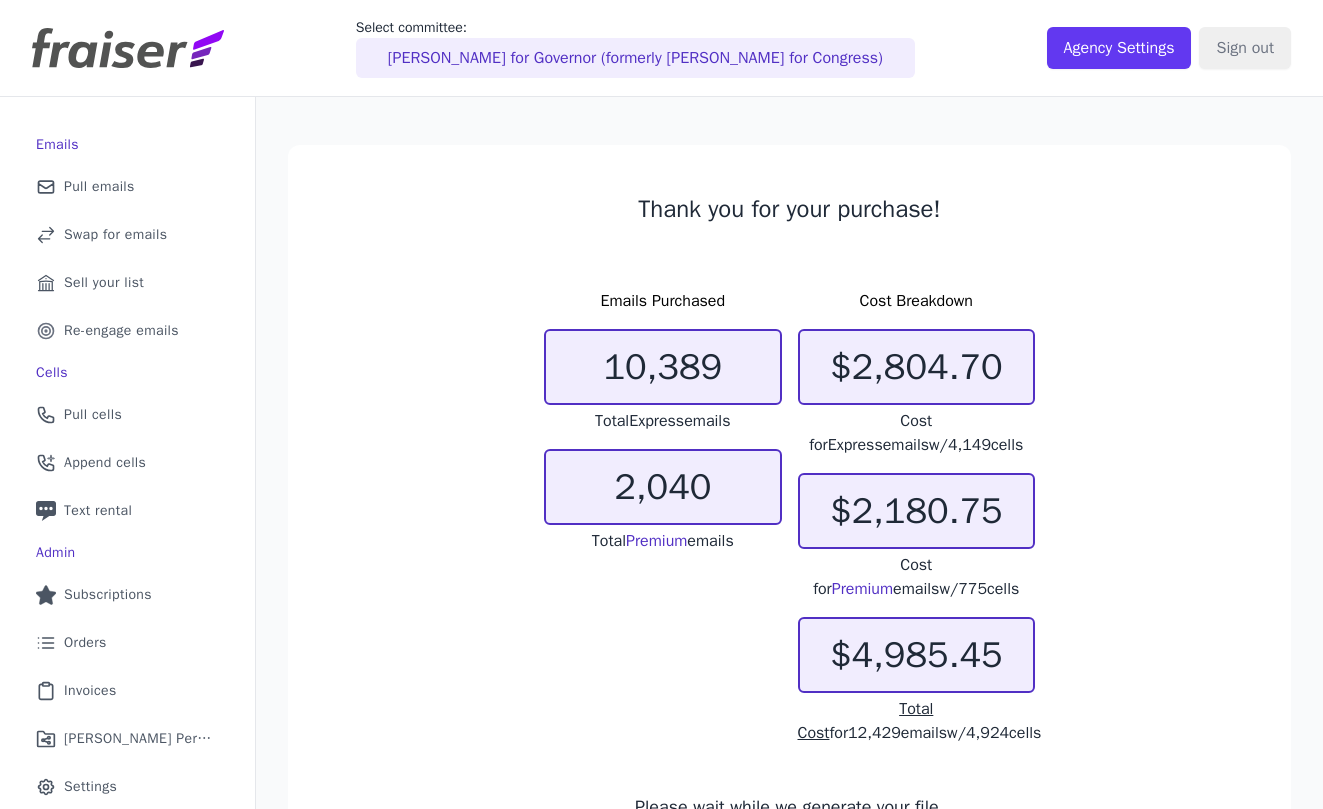 scroll, scrollTop: 0, scrollLeft: 0, axis: both 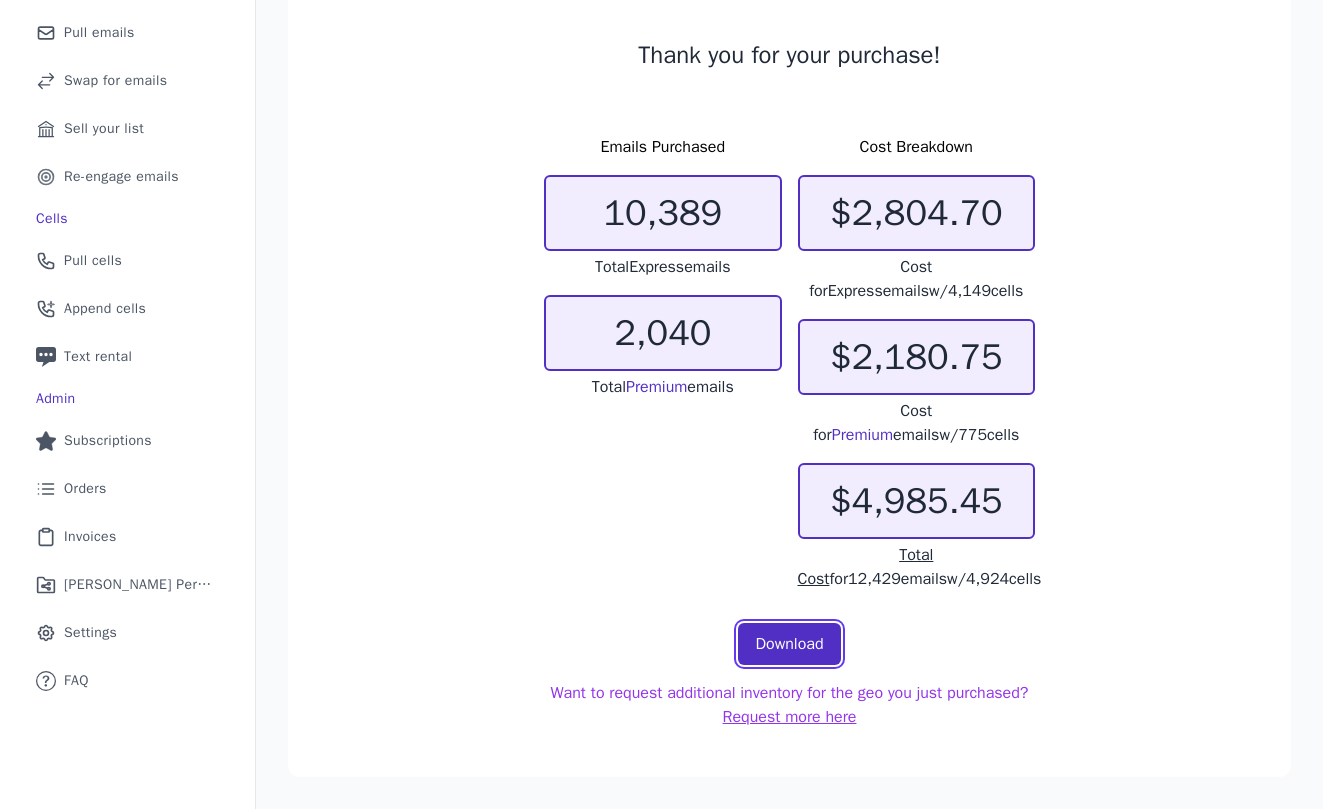 click on "Download" at bounding box center (789, 644) 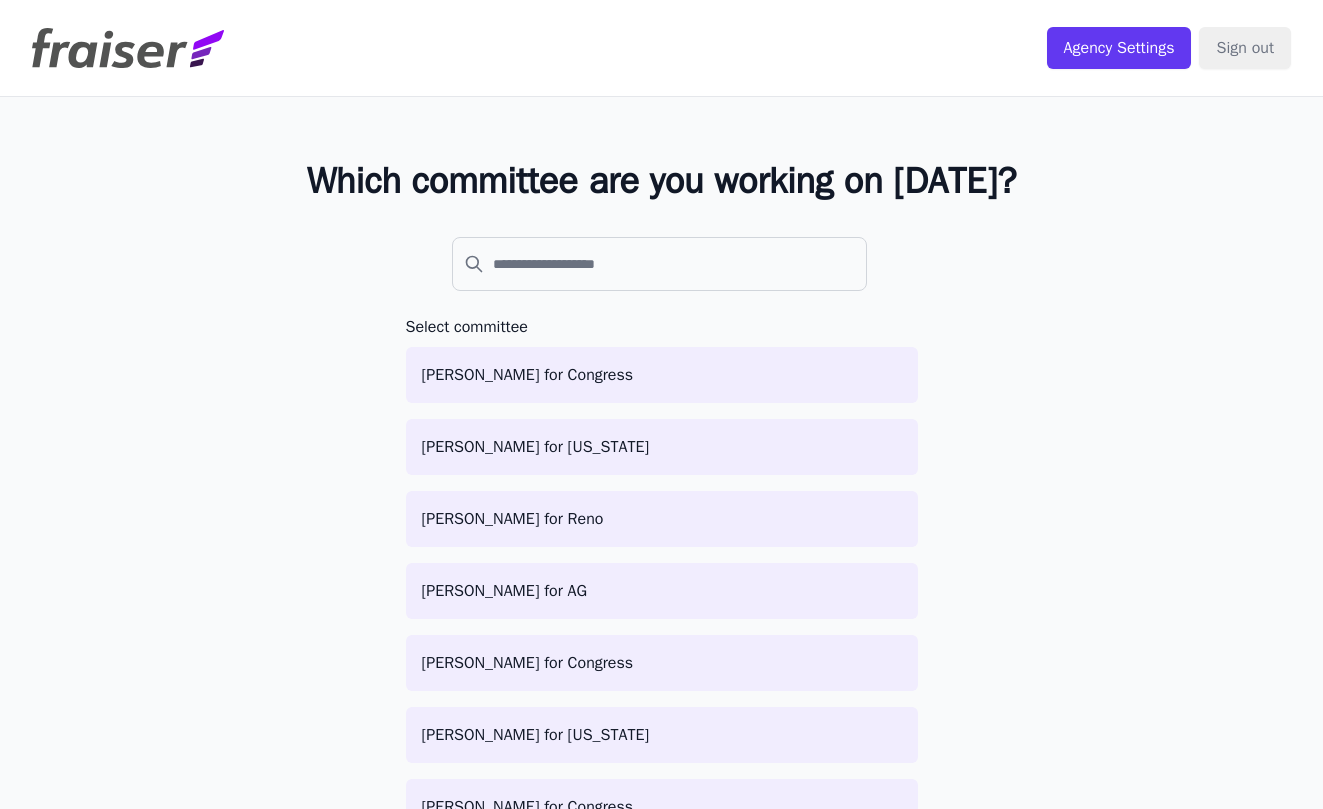 scroll, scrollTop: 0, scrollLeft: 0, axis: both 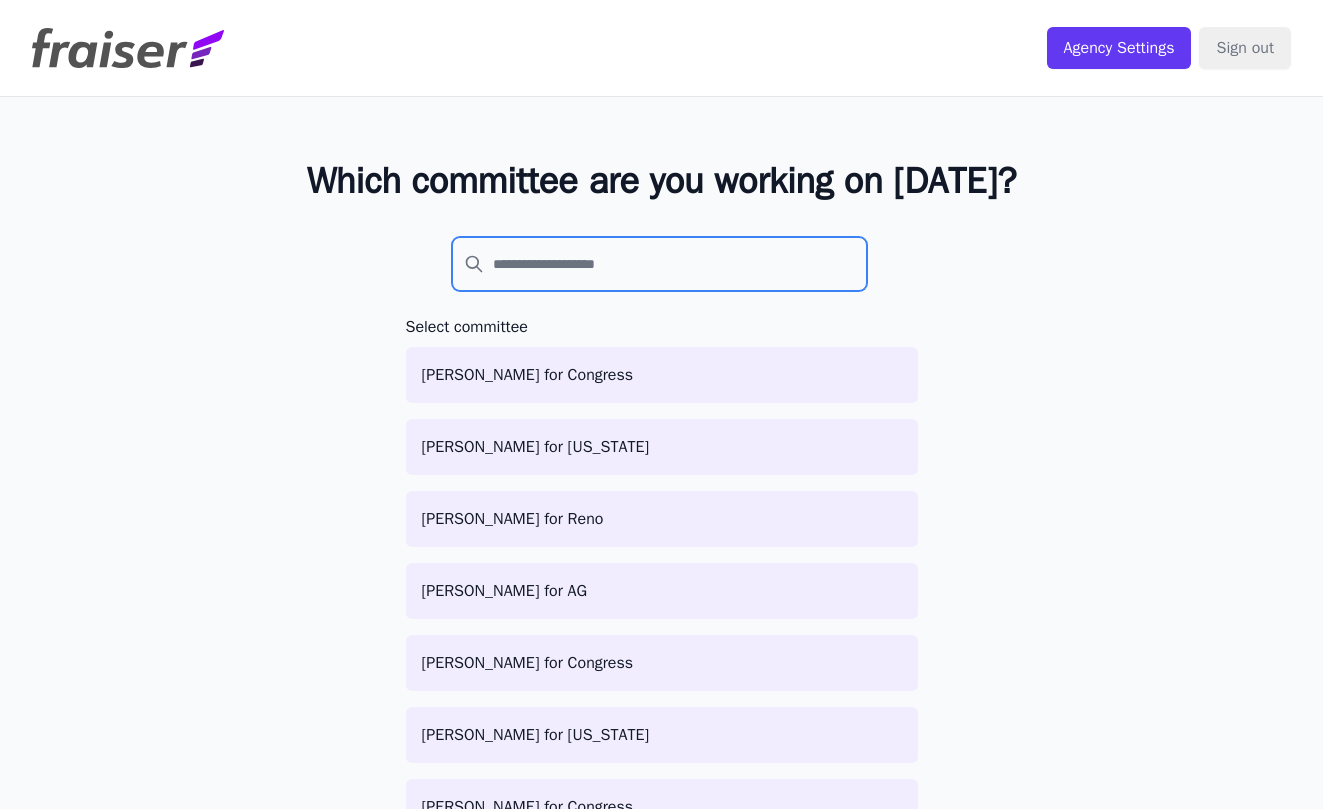 click 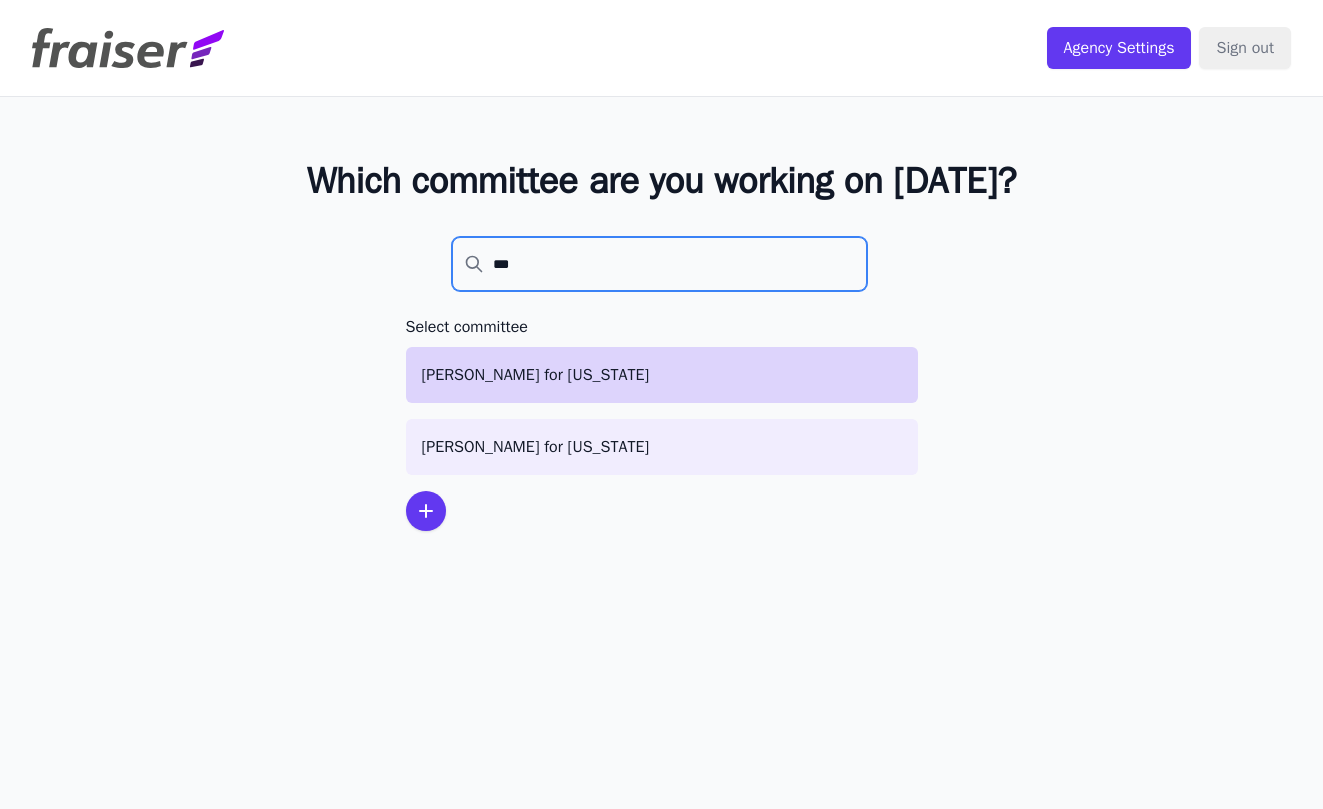 type on "***" 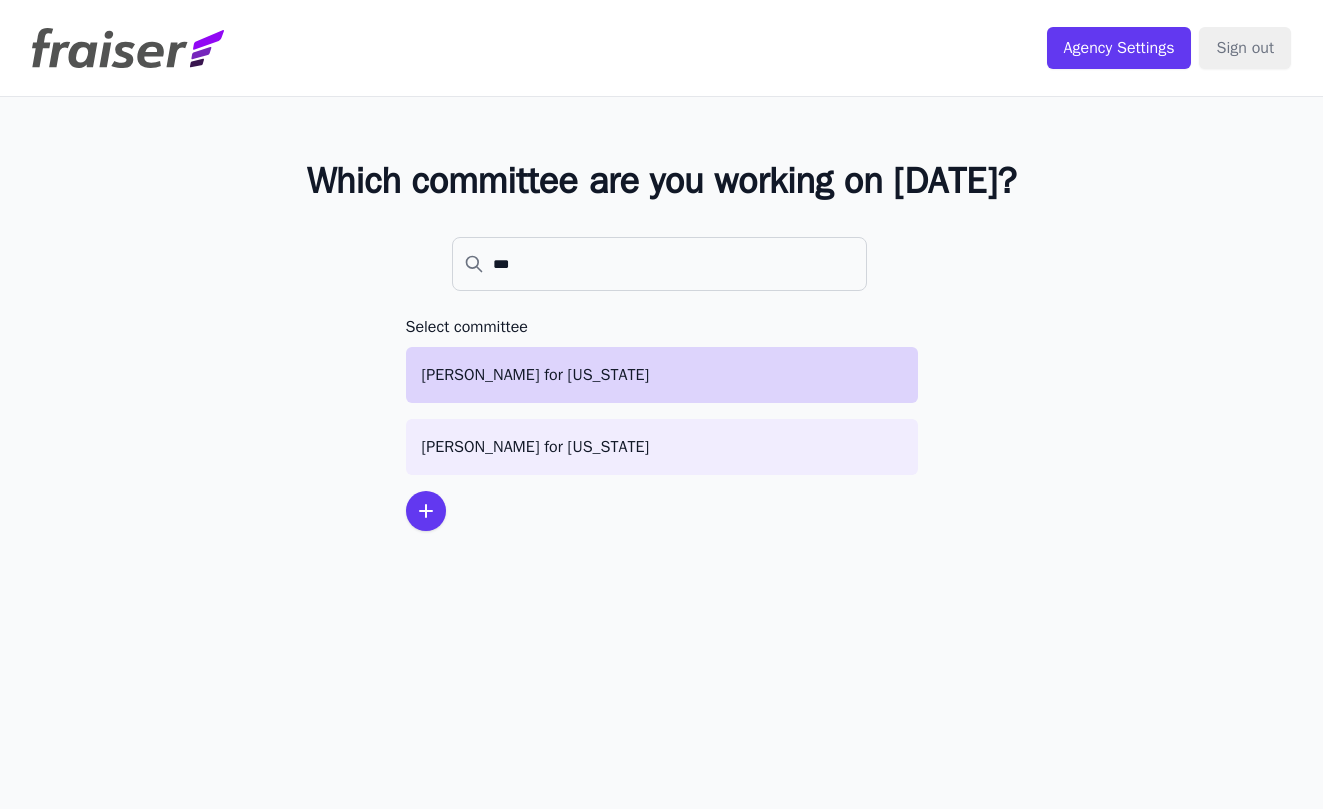click on "[PERSON_NAME] for [US_STATE]" 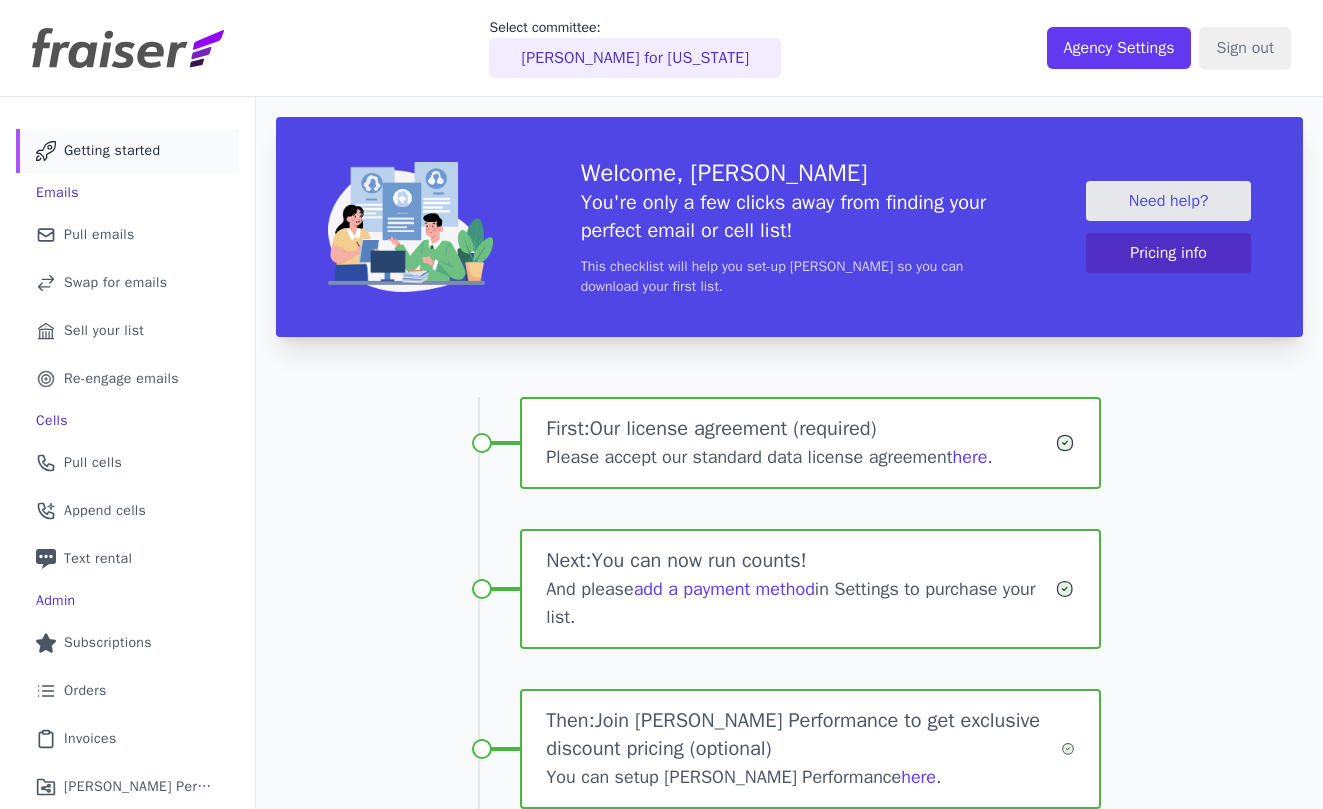scroll, scrollTop: 0, scrollLeft: 0, axis: both 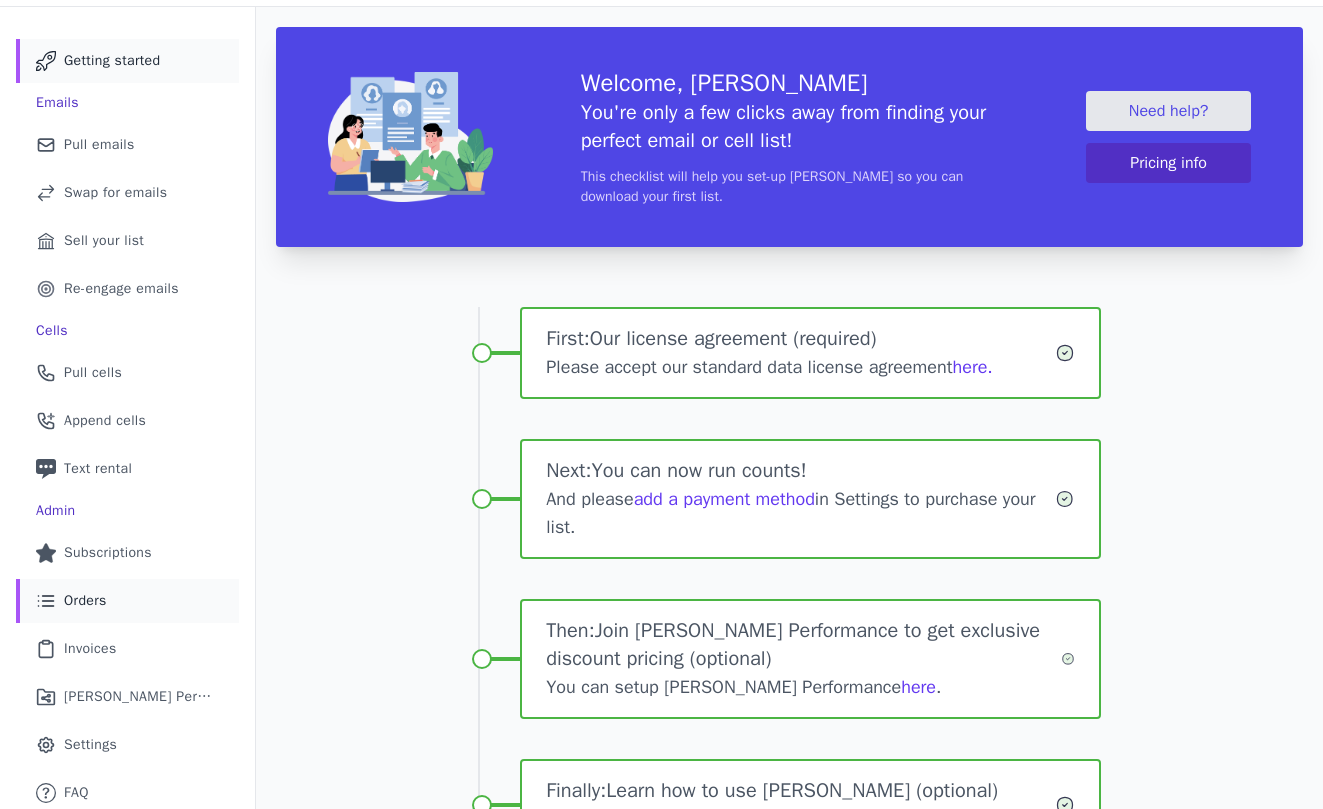 click on "List Icon Outline of bulleted list
Orders" at bounding box center (127, 601) 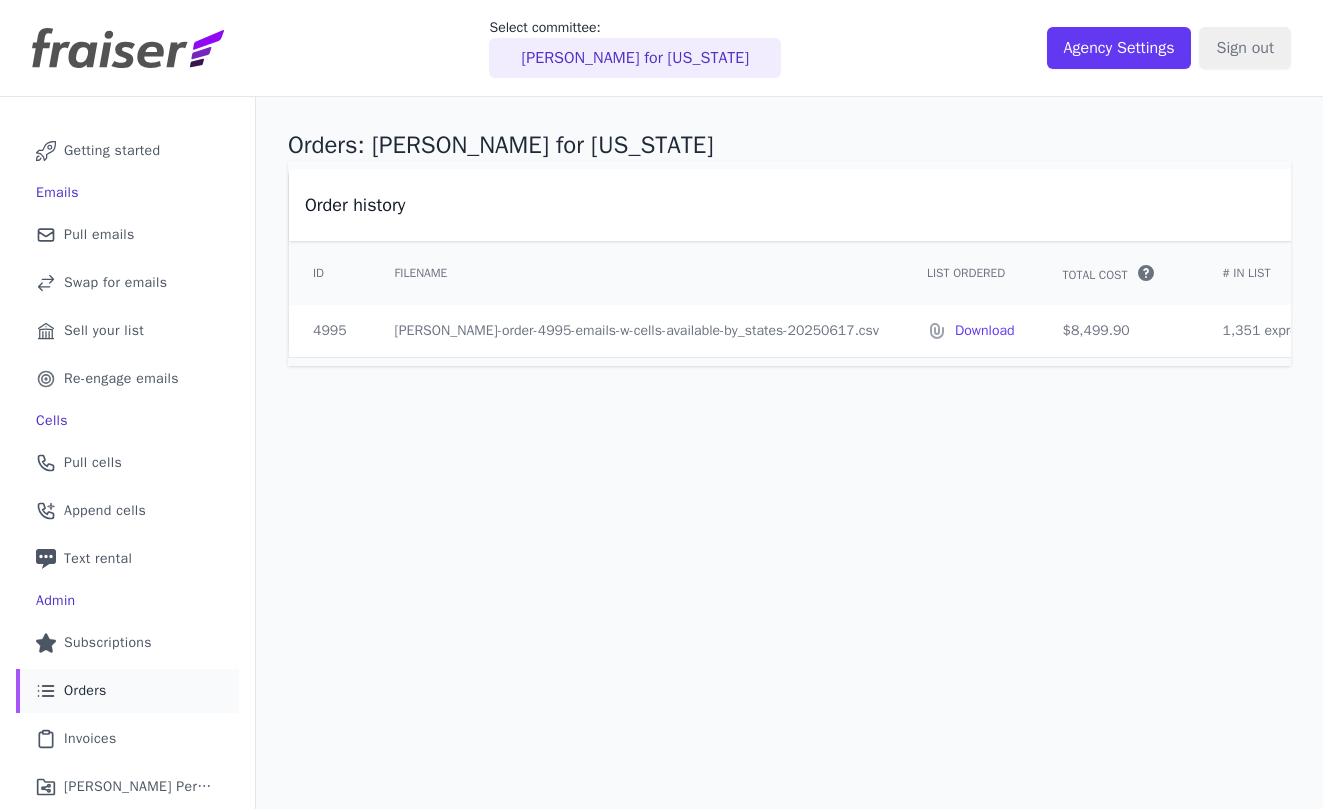 scroll, scrollTop: 0, scrollLeft: 0, axis: both 